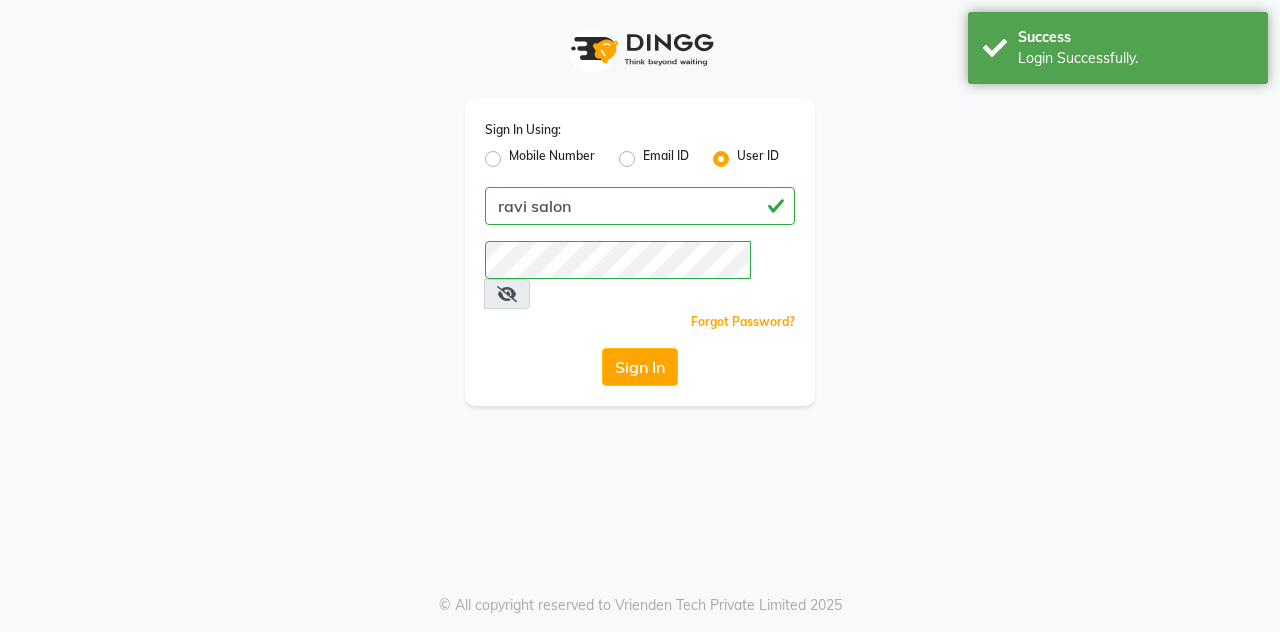 scroll, scrollTop: 0, scrollLeft: 0, axis: both 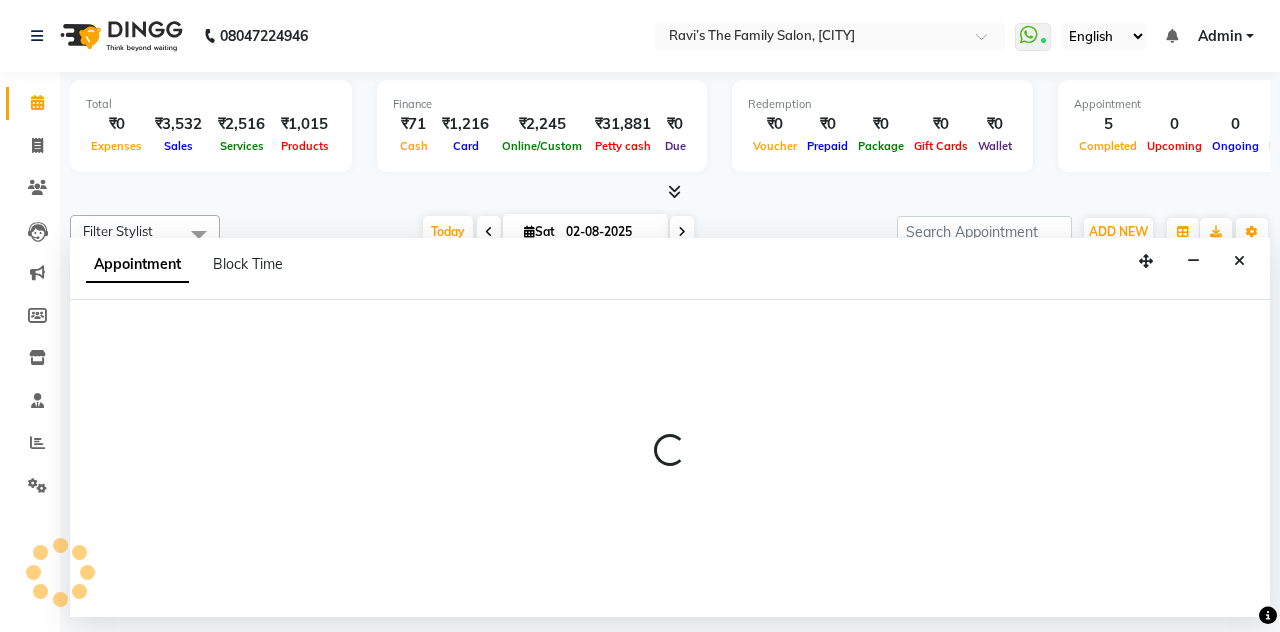 select on "36004" 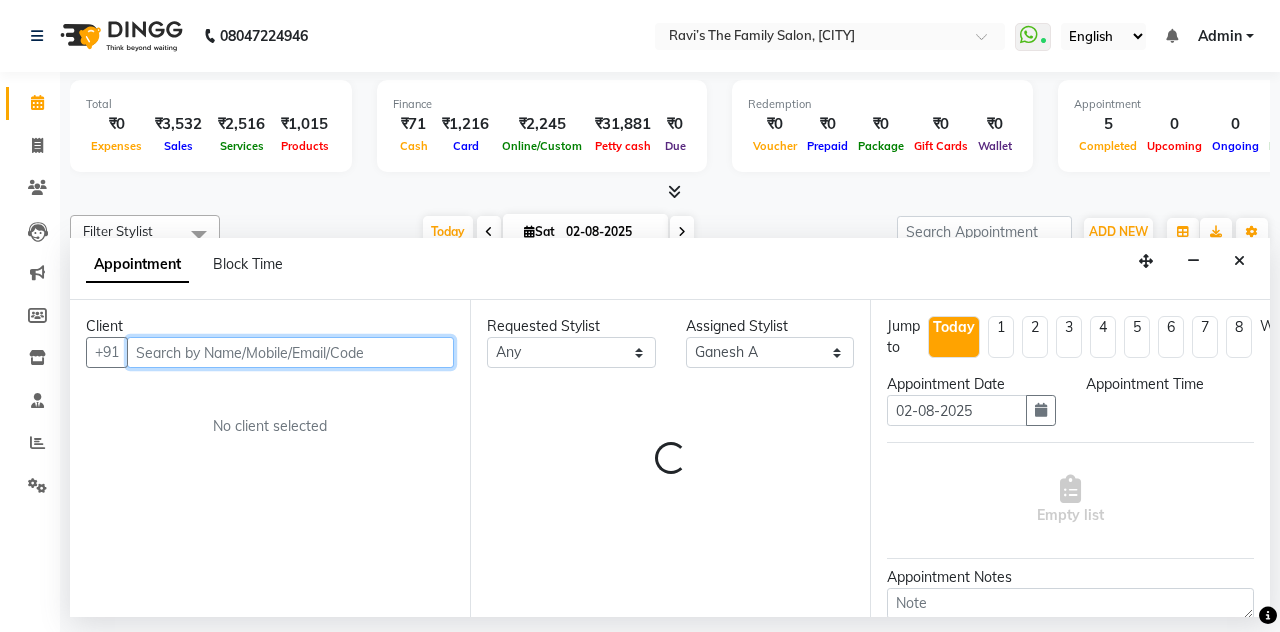 select on "900" 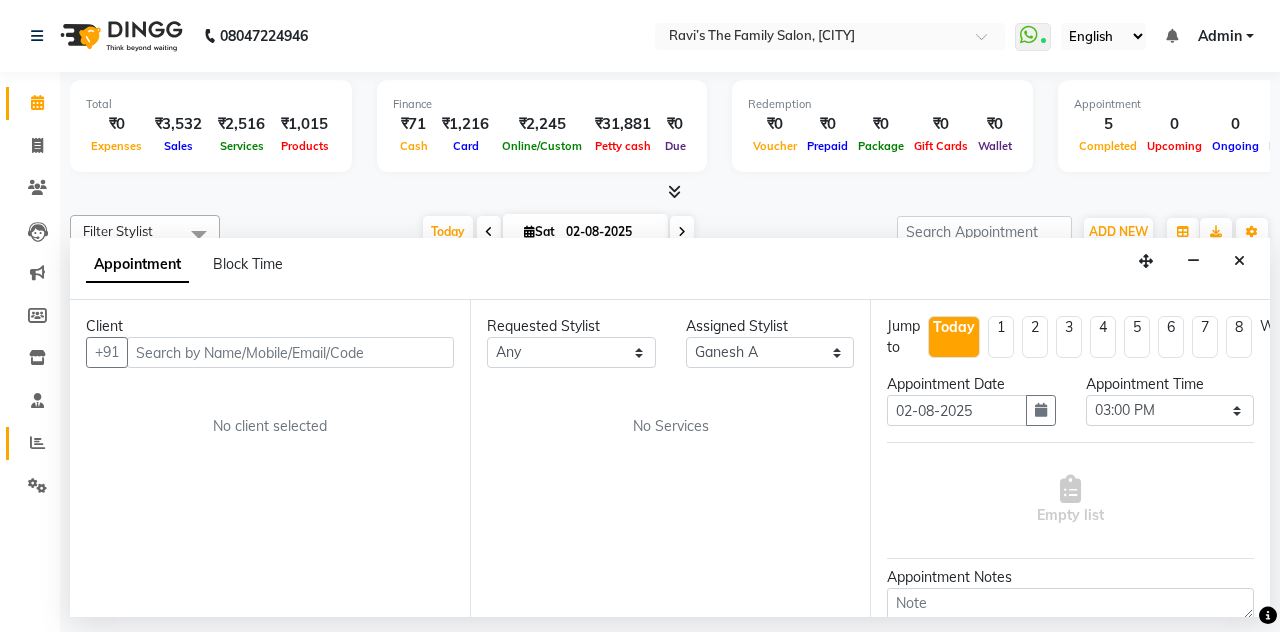 click 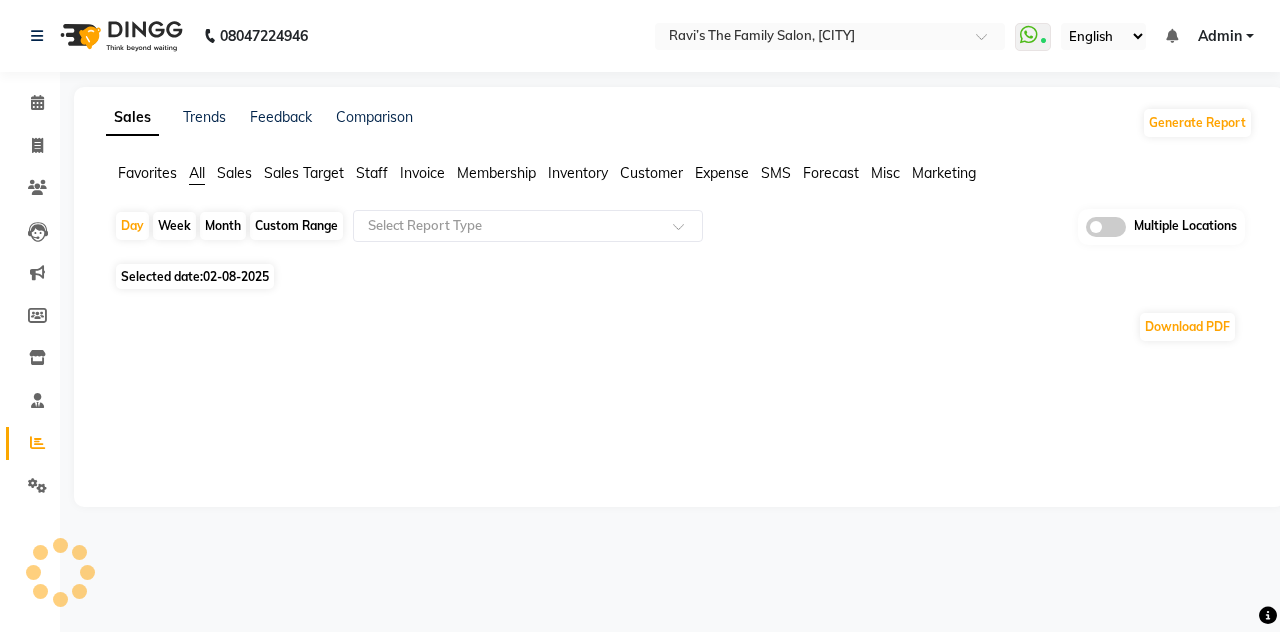 click on "Month" 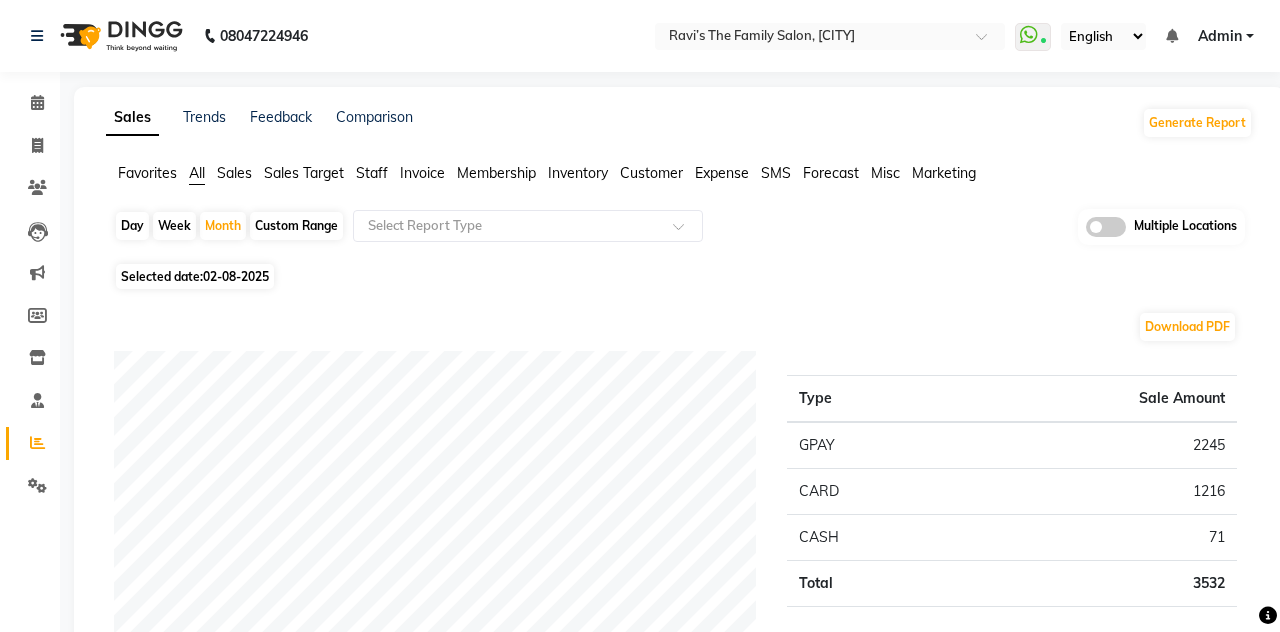 click on "Download PDF" 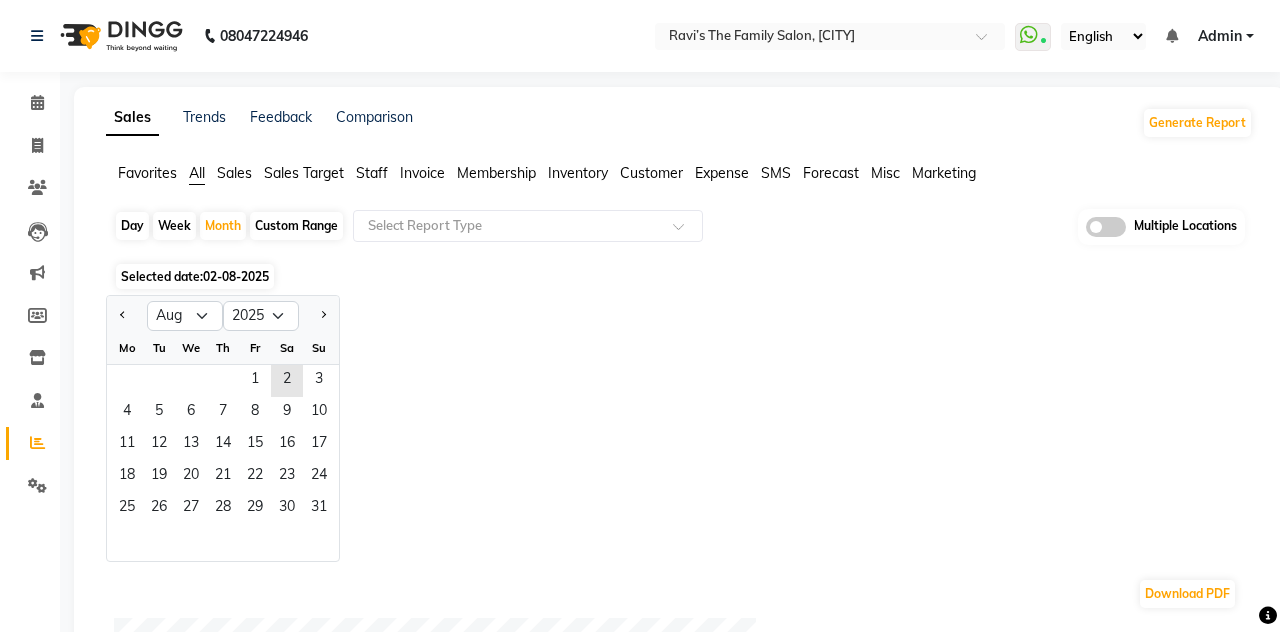 click 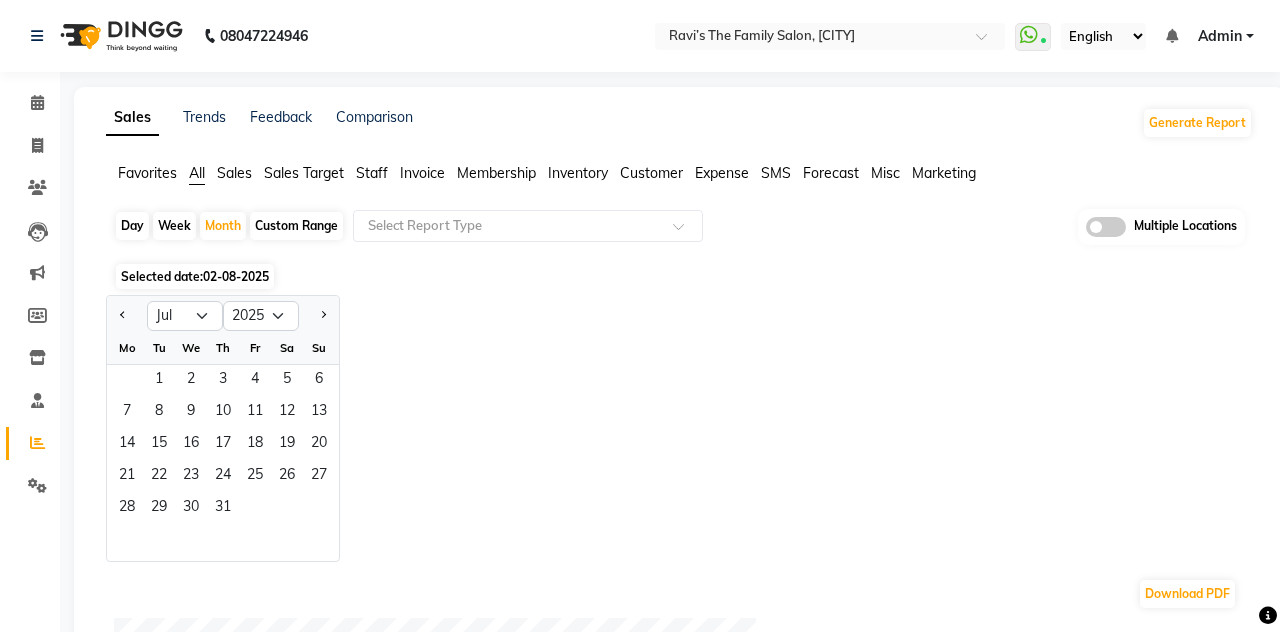 click 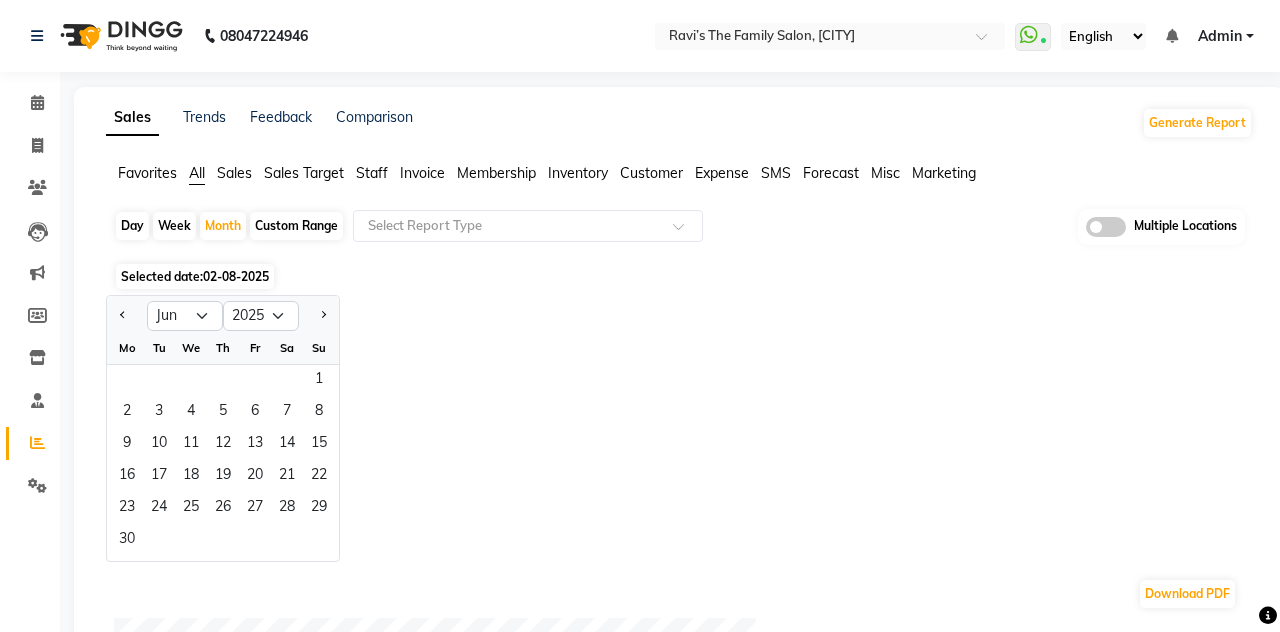 click 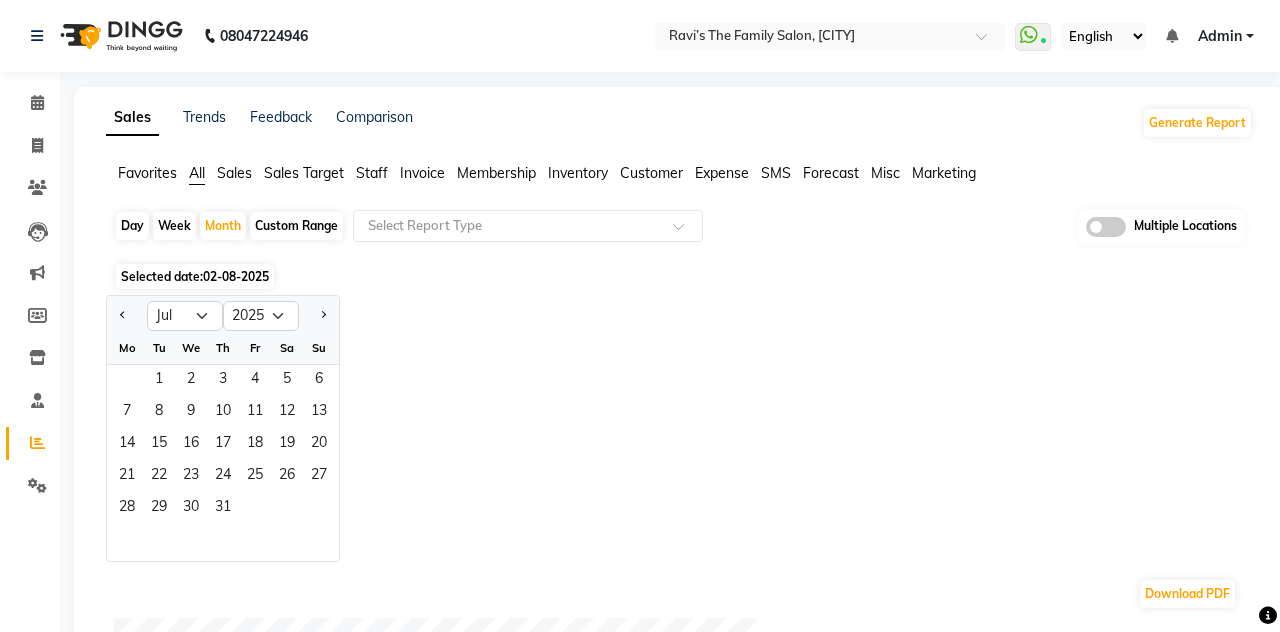 click on "1" 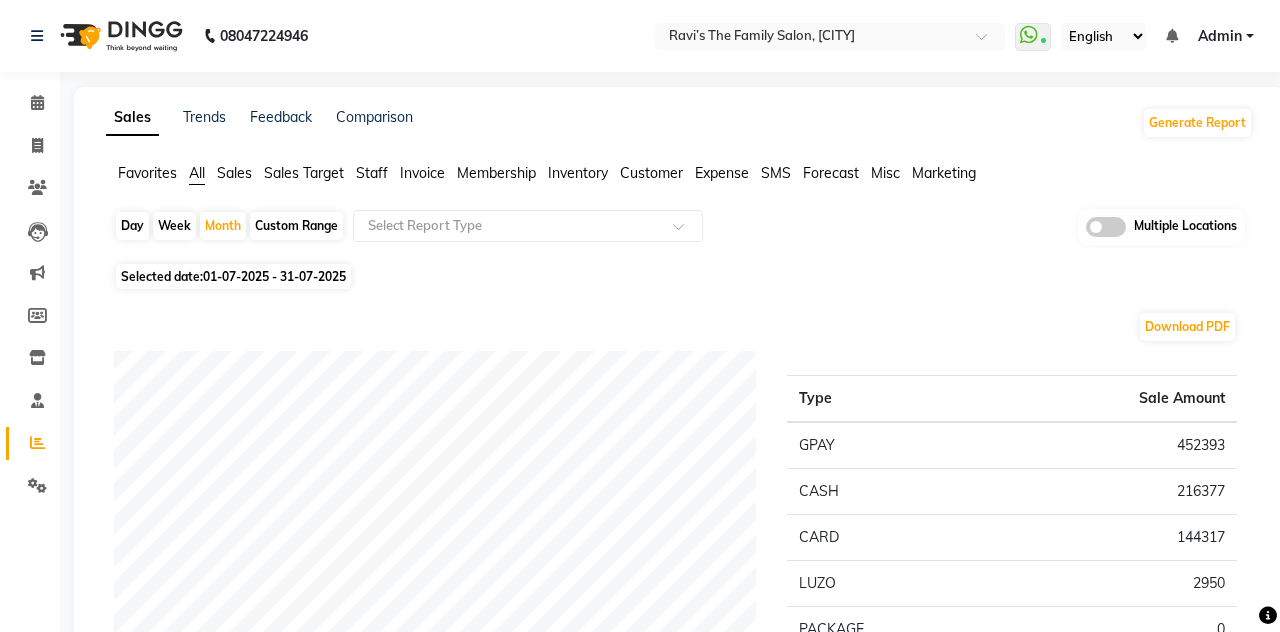 click on "Staff" 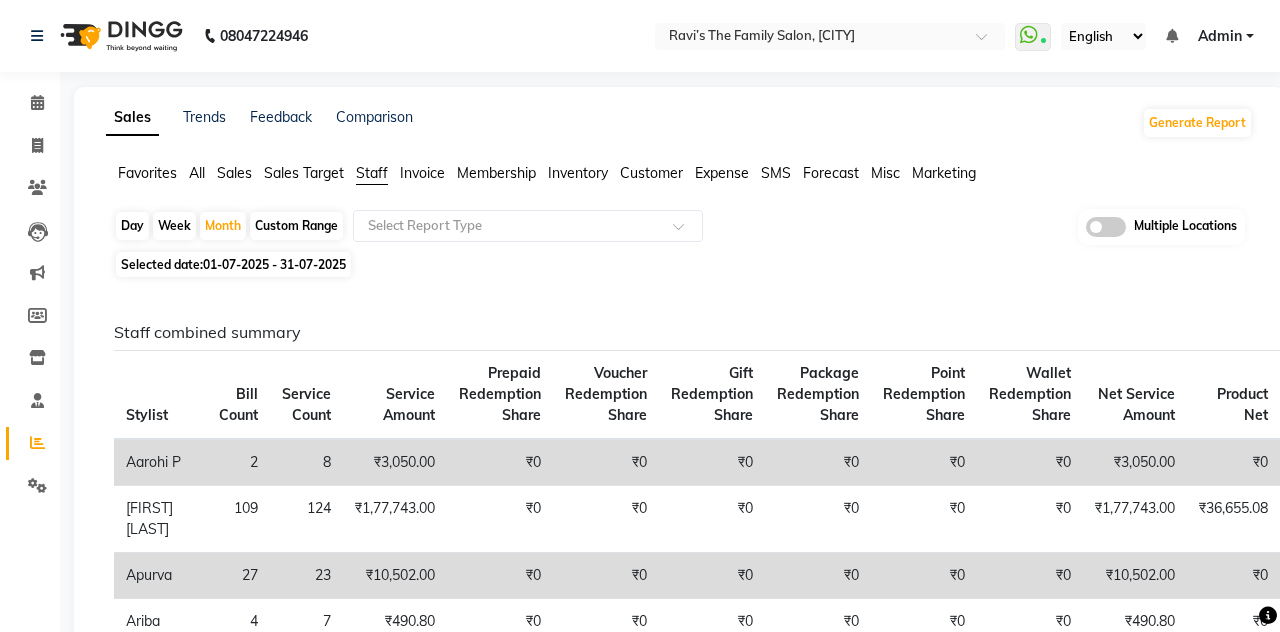 click 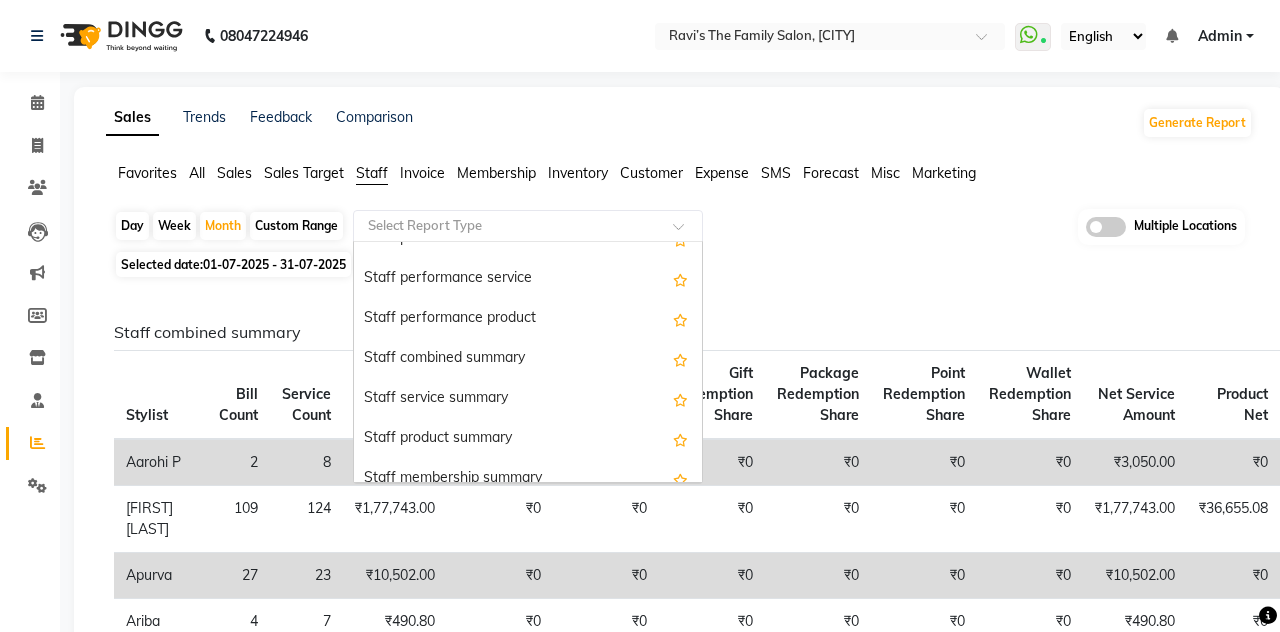 scroll, scrollTop: 381, scrollLeft: 0, axis: vertical 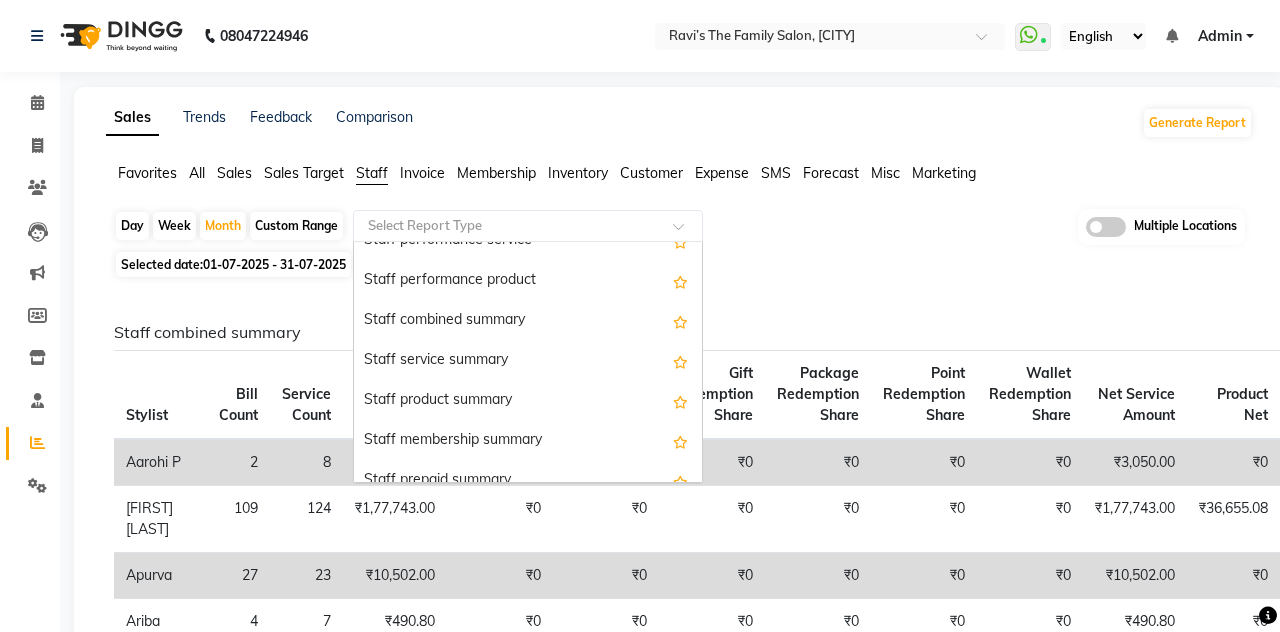 click on "Staff service summary" at bounding box center (528, 361) 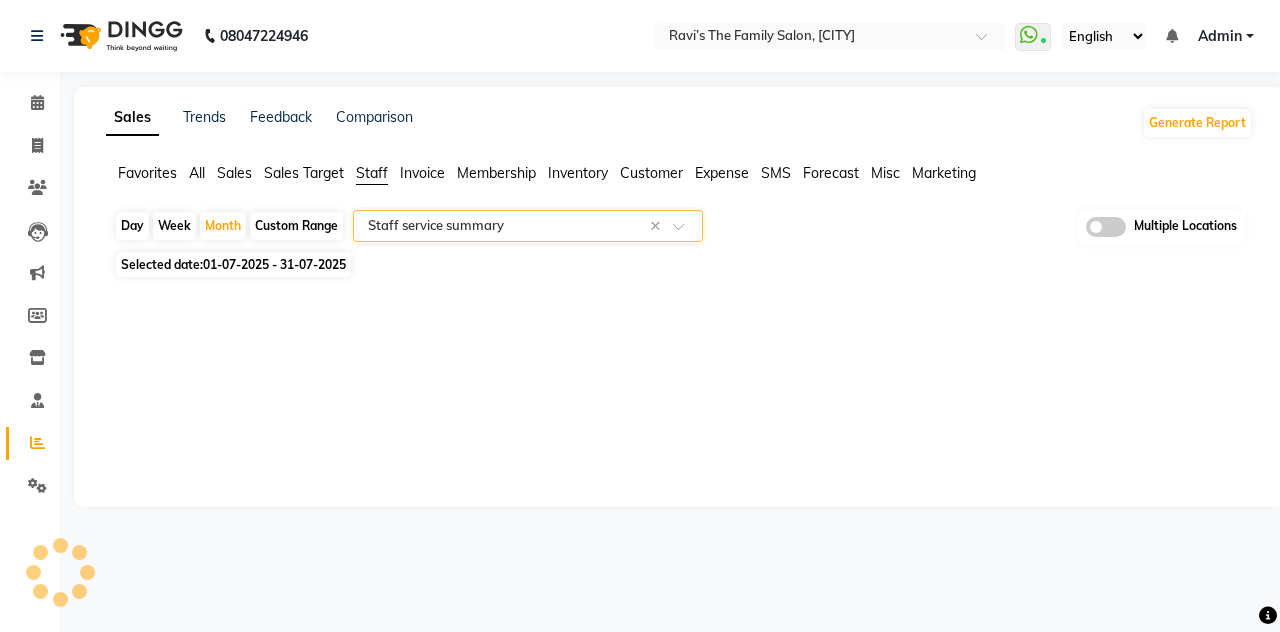 select on "full_report" 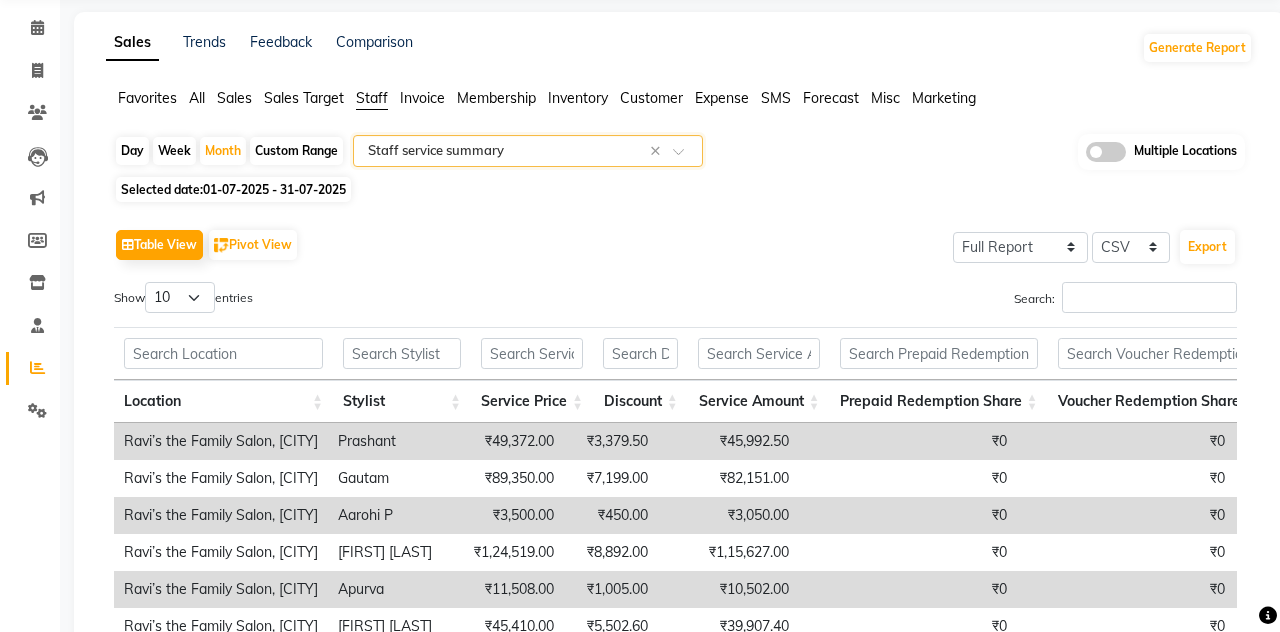 scroll, scrollTop: 0, scrollLeft: 0, axis: both 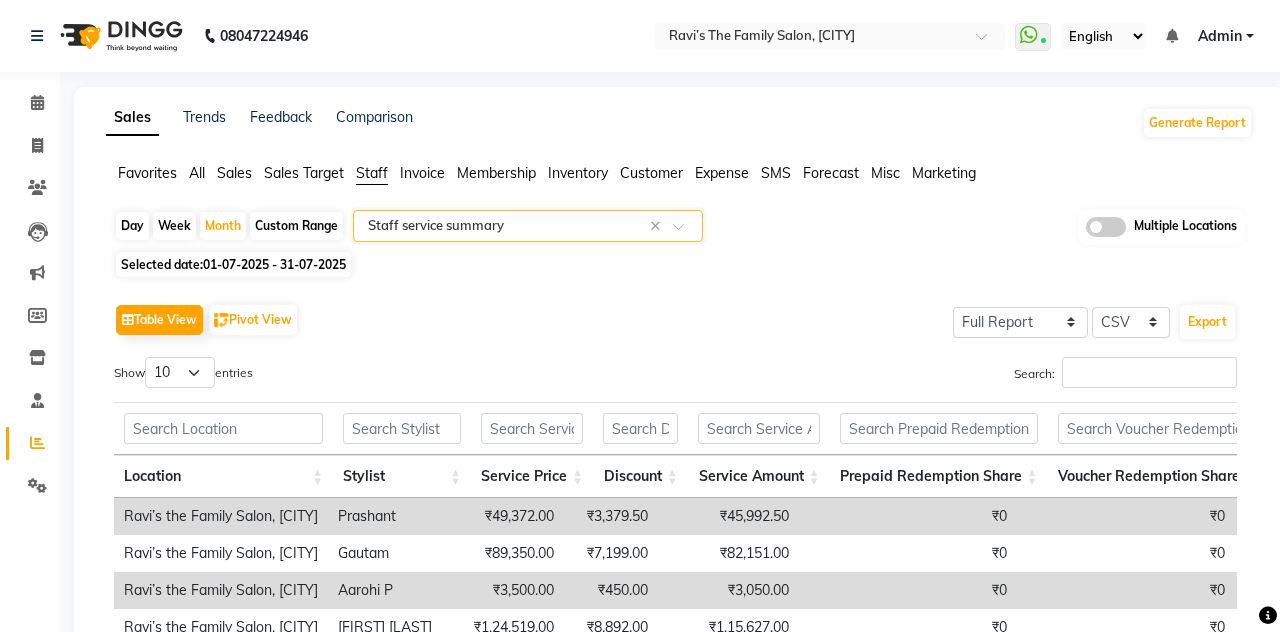 click at bounding box center [810, 38] 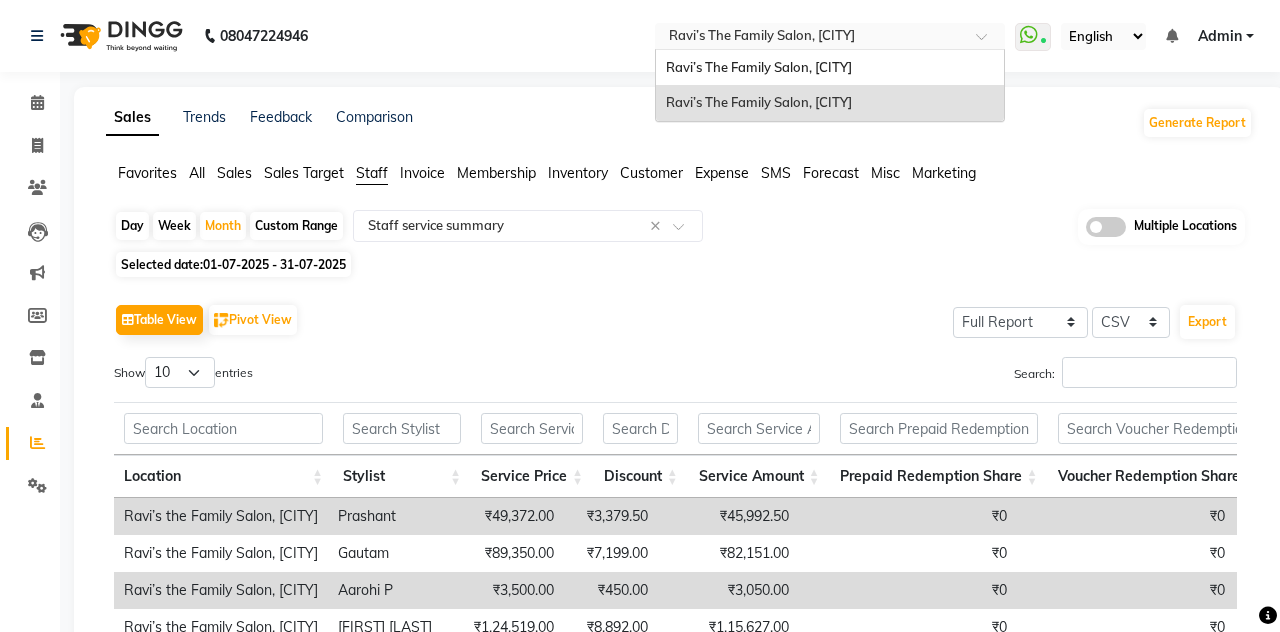 click on "[NAME]’s The Family Salon, [CITY] (W)" at bounding box center [759, 67] 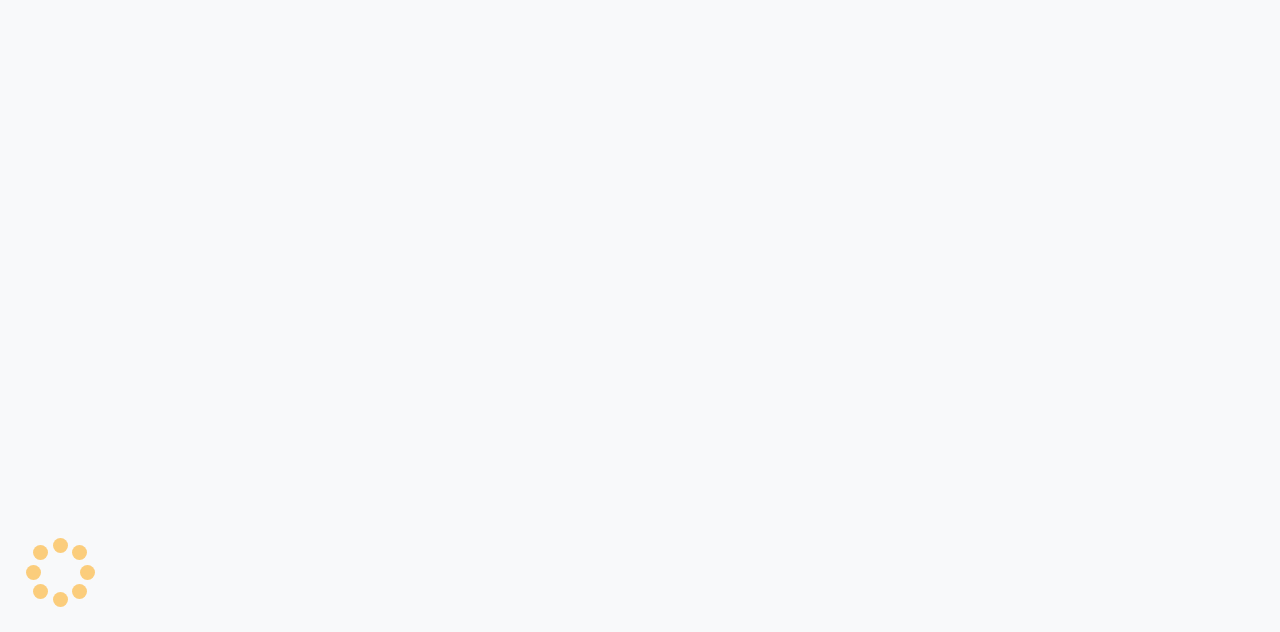 scroll, scrollTop: 0, scrollLeft: 0, axis: both 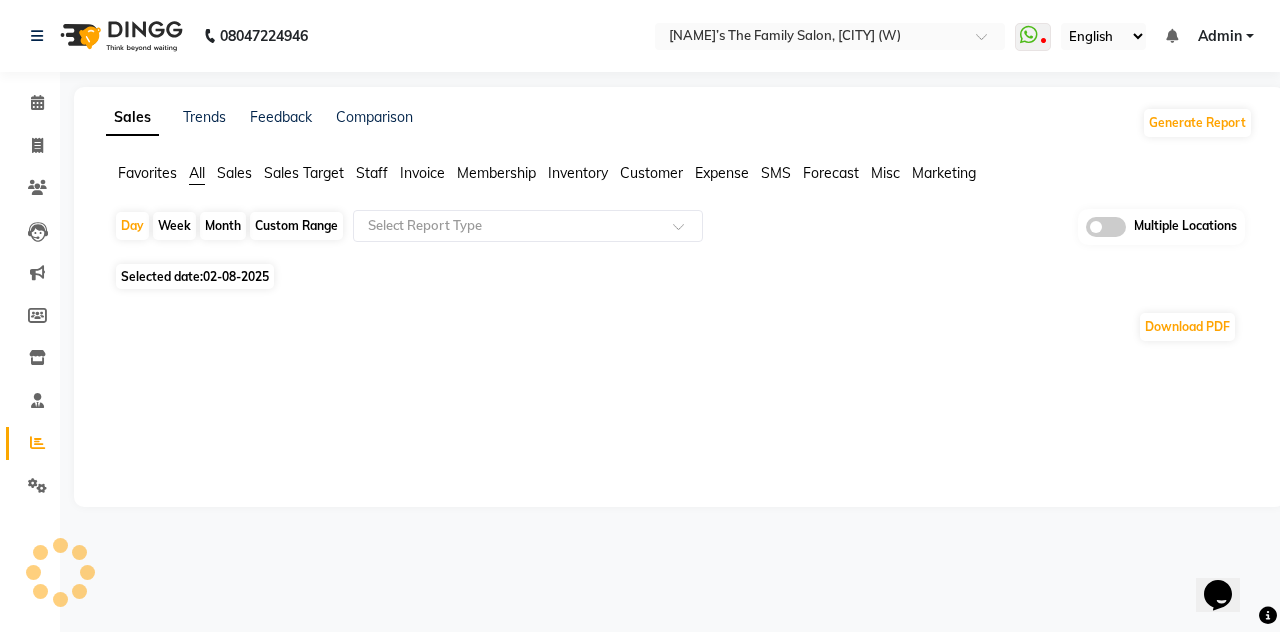 click on "Month" 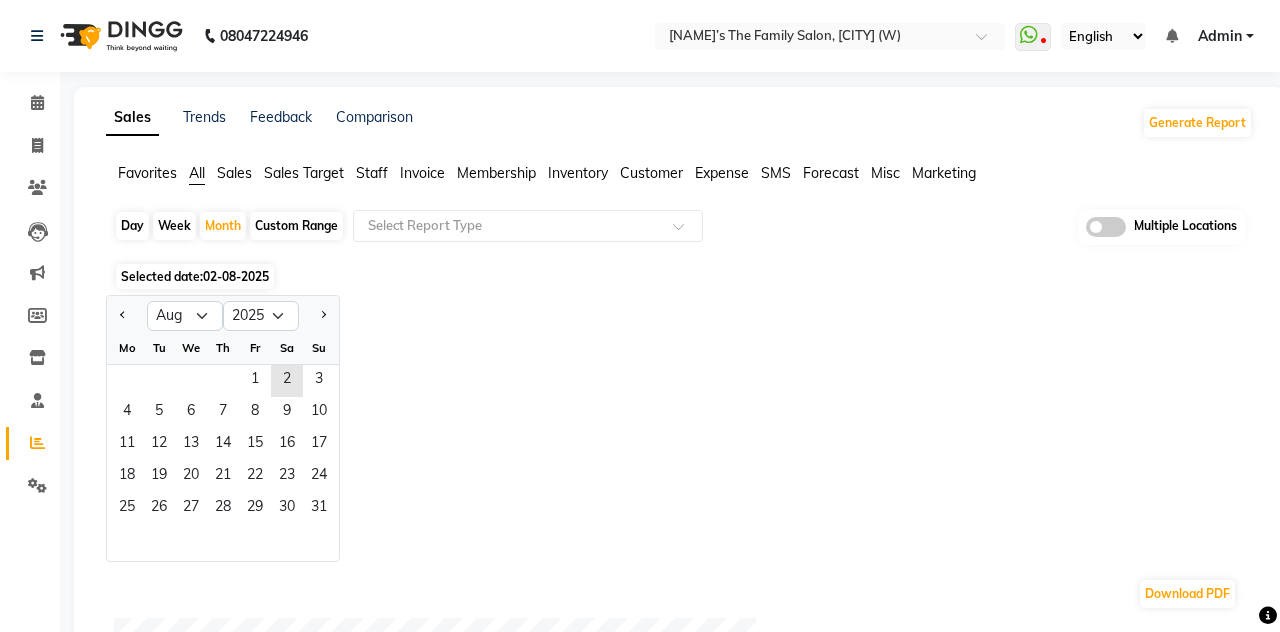 click 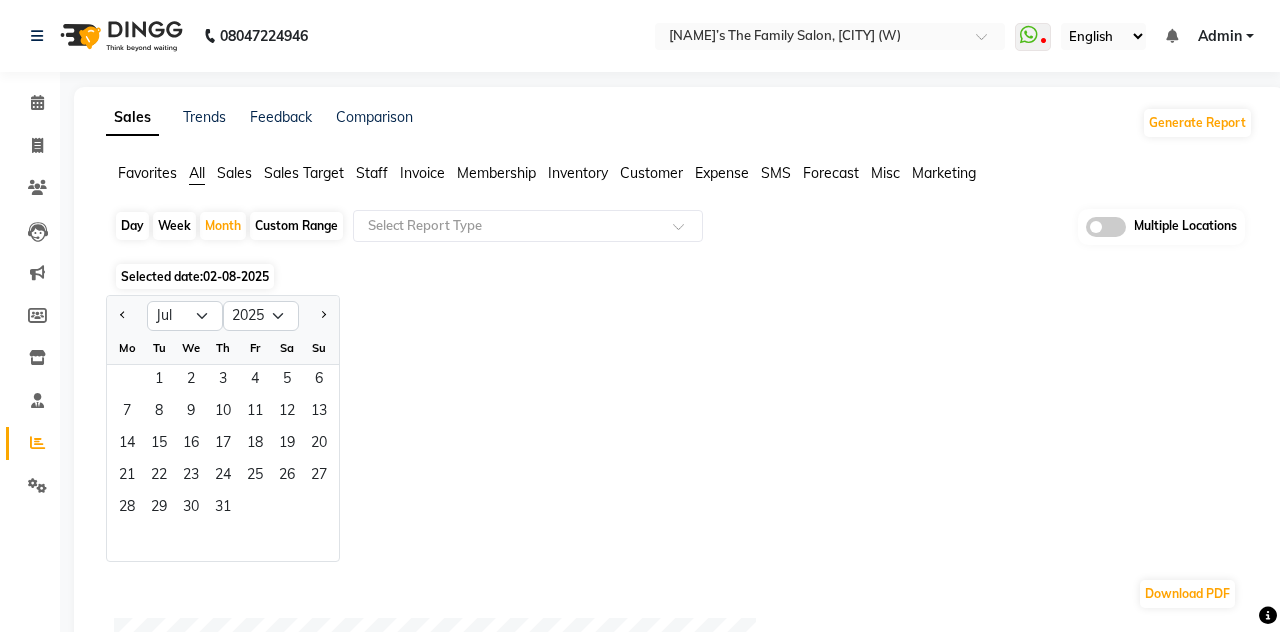 click on "1" 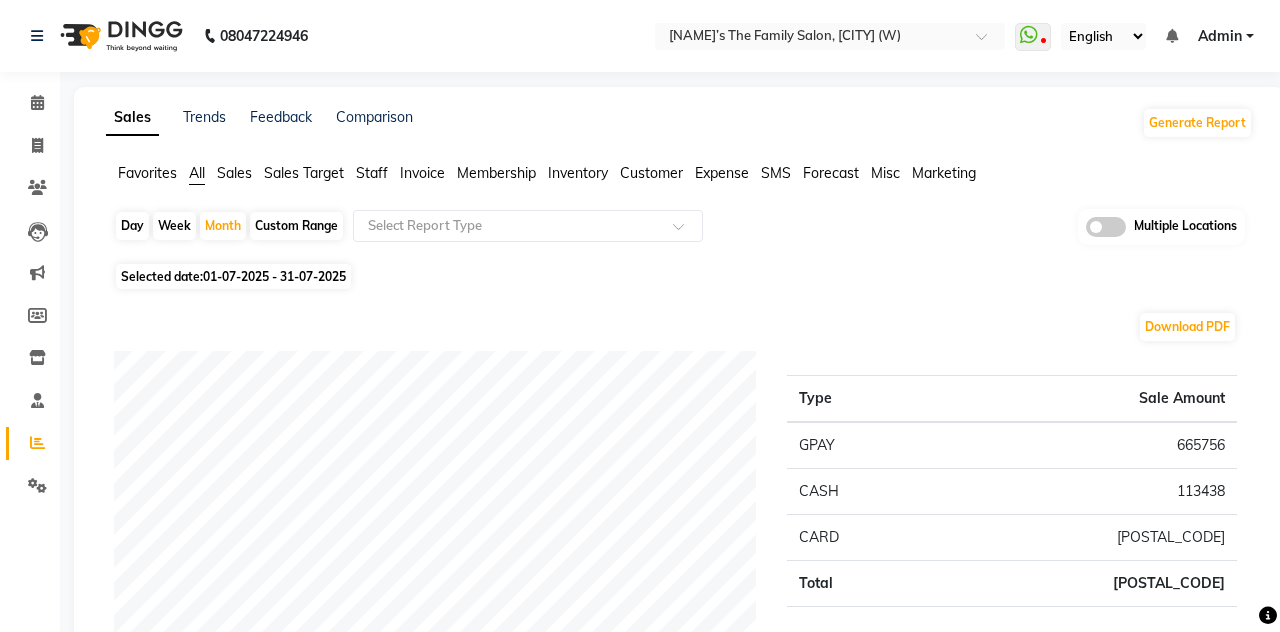 click on "Staff" 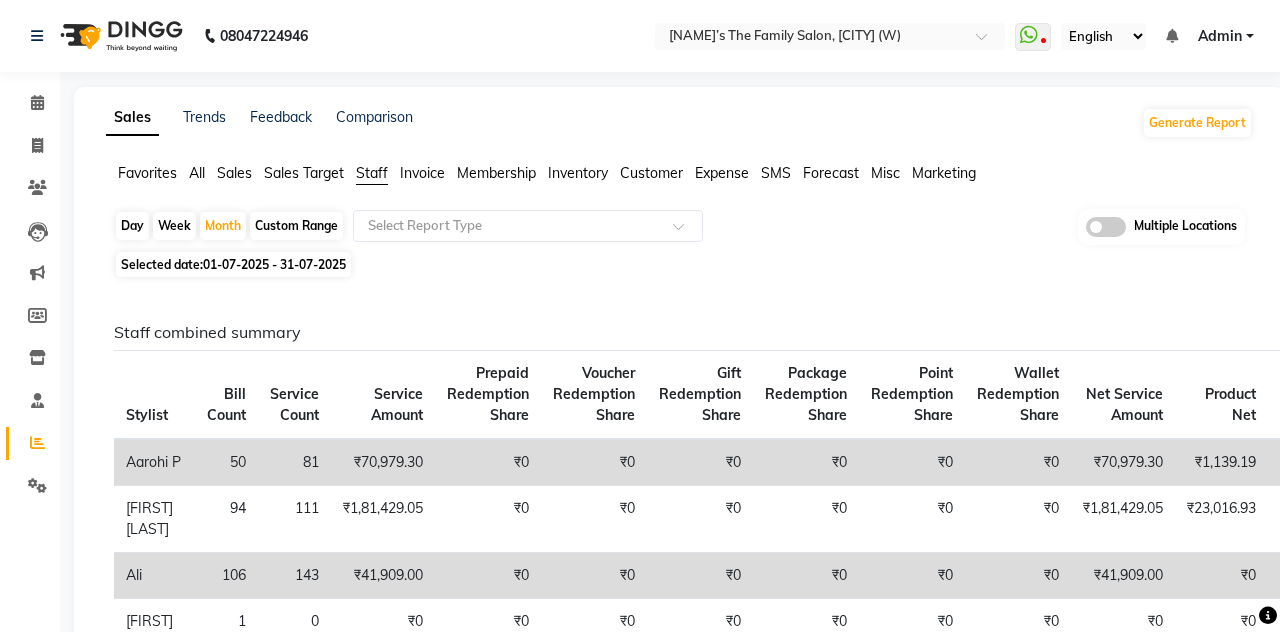 click 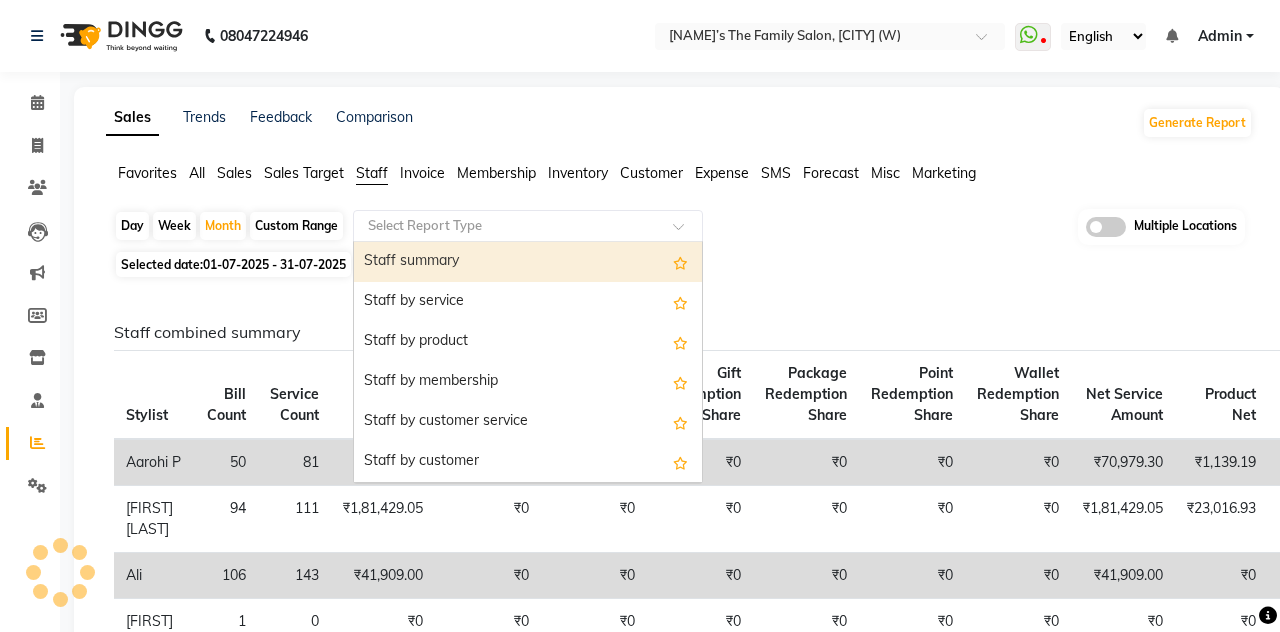 click on "Staff by service" at bounding box center [528, 302] 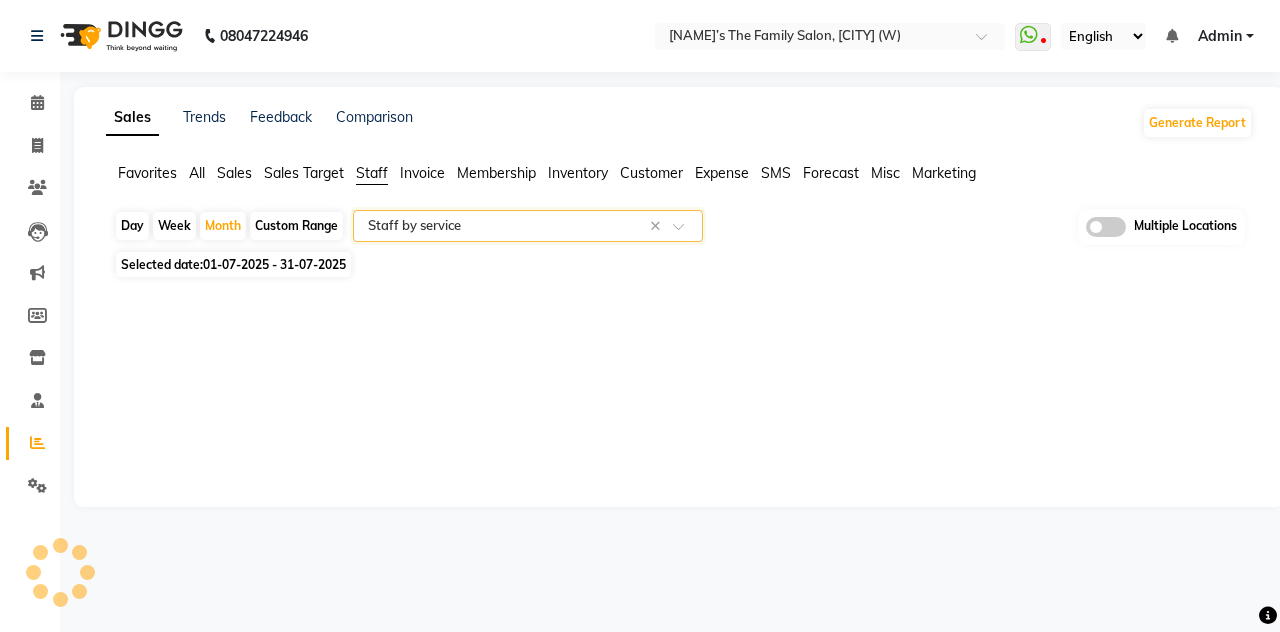 select on "full_report" 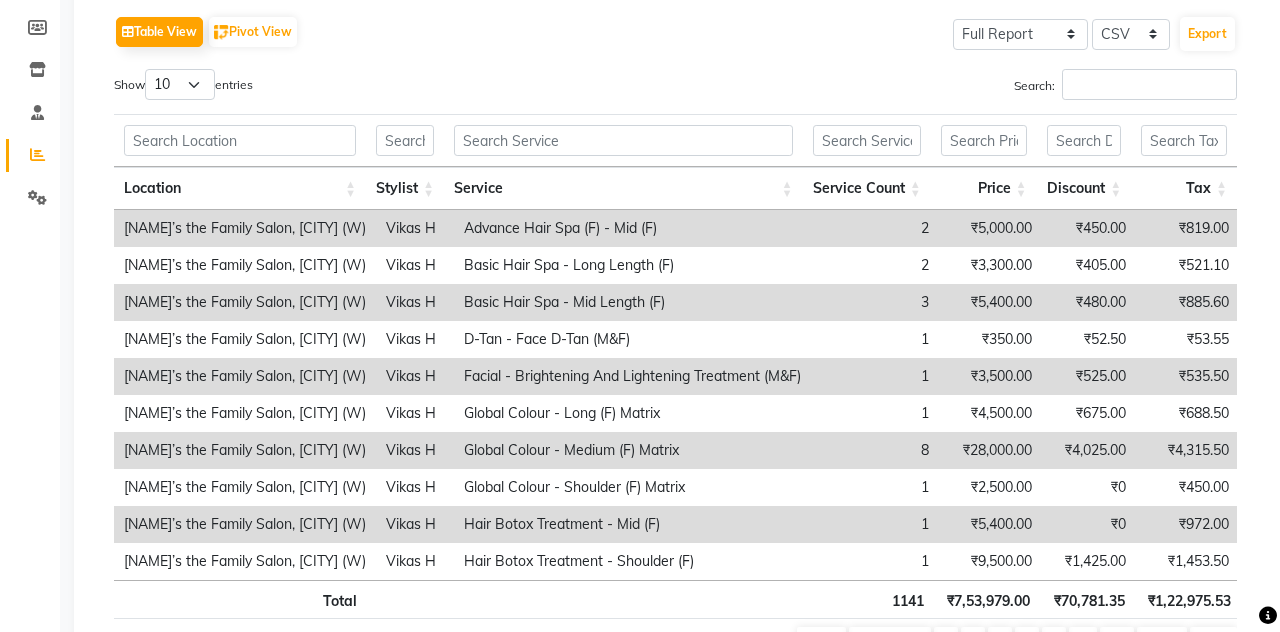 scroll, scrollTop: 288, scrollLeft: 0, axis: vertical 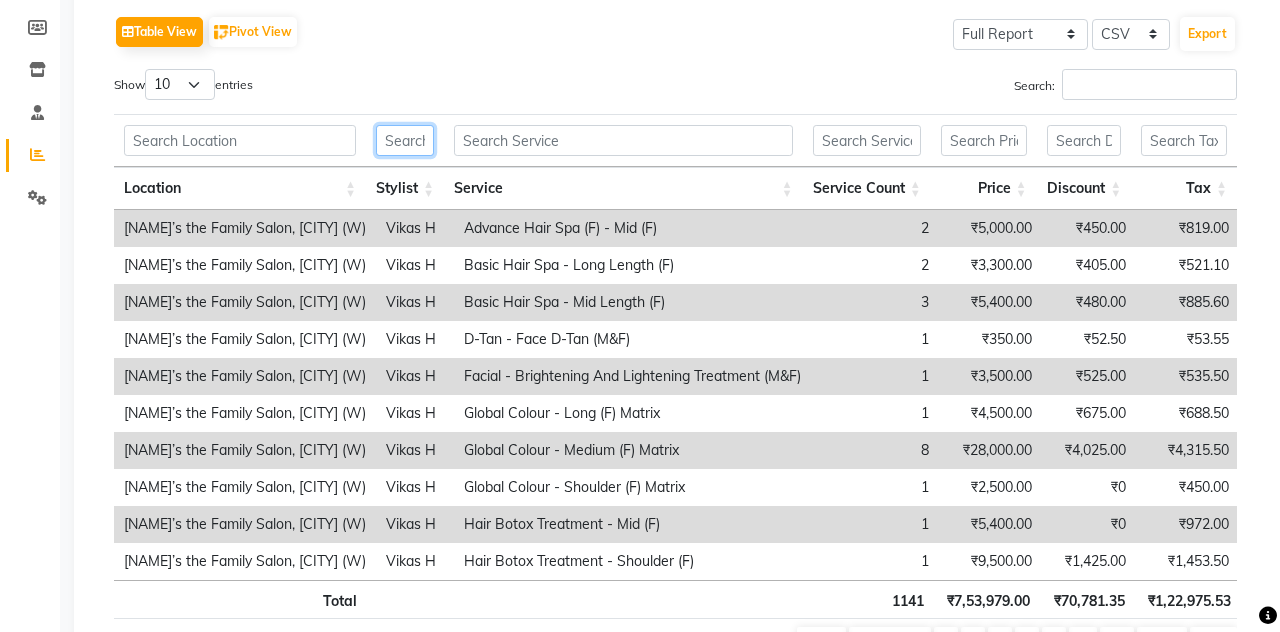 click at bounding box center [405, 140] 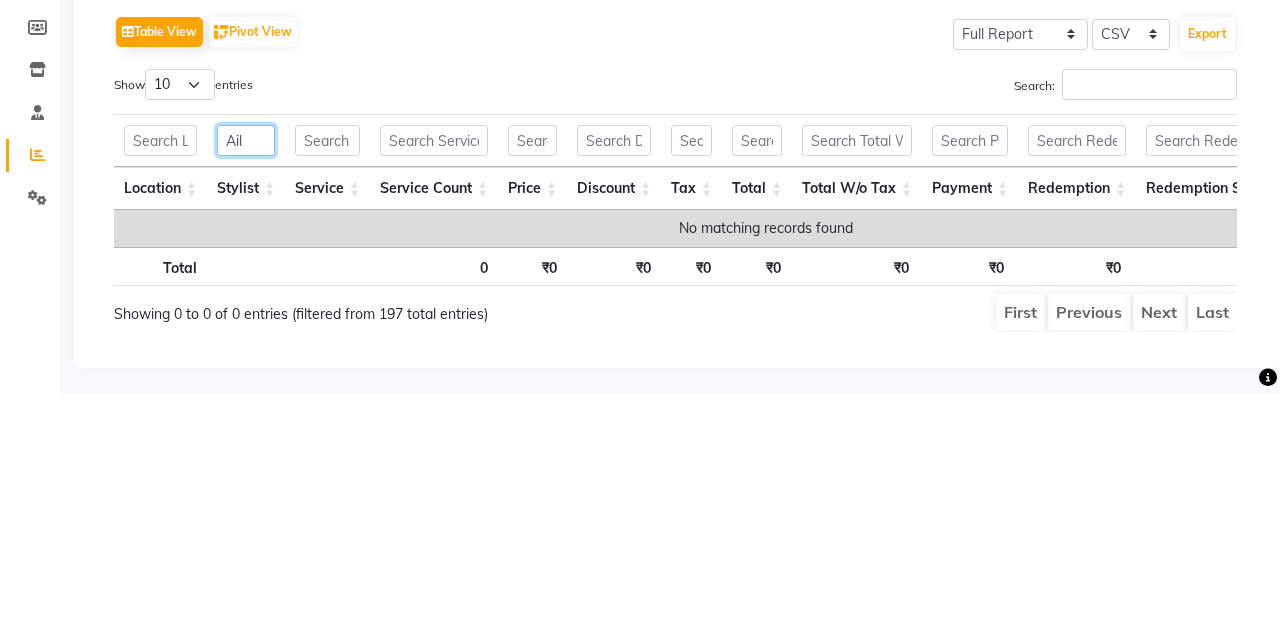 scroll, scrollTop: 50, scrollLeft: 0, axis: vertical 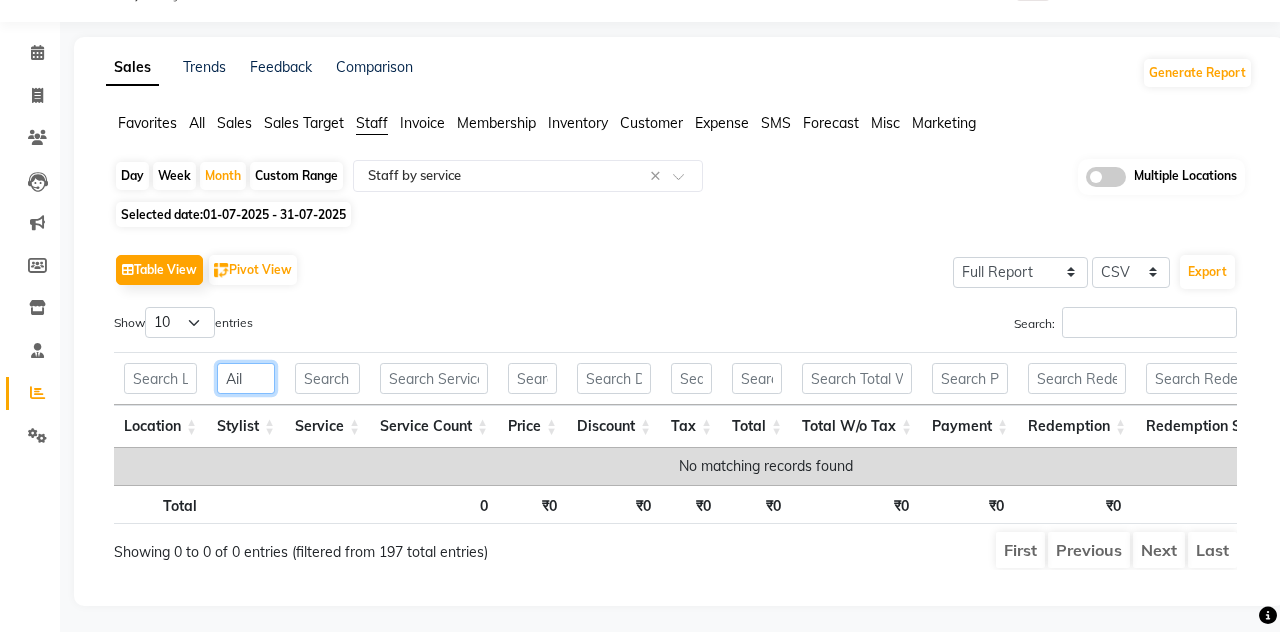 click on "Ail" at bounding box center (246, 378) 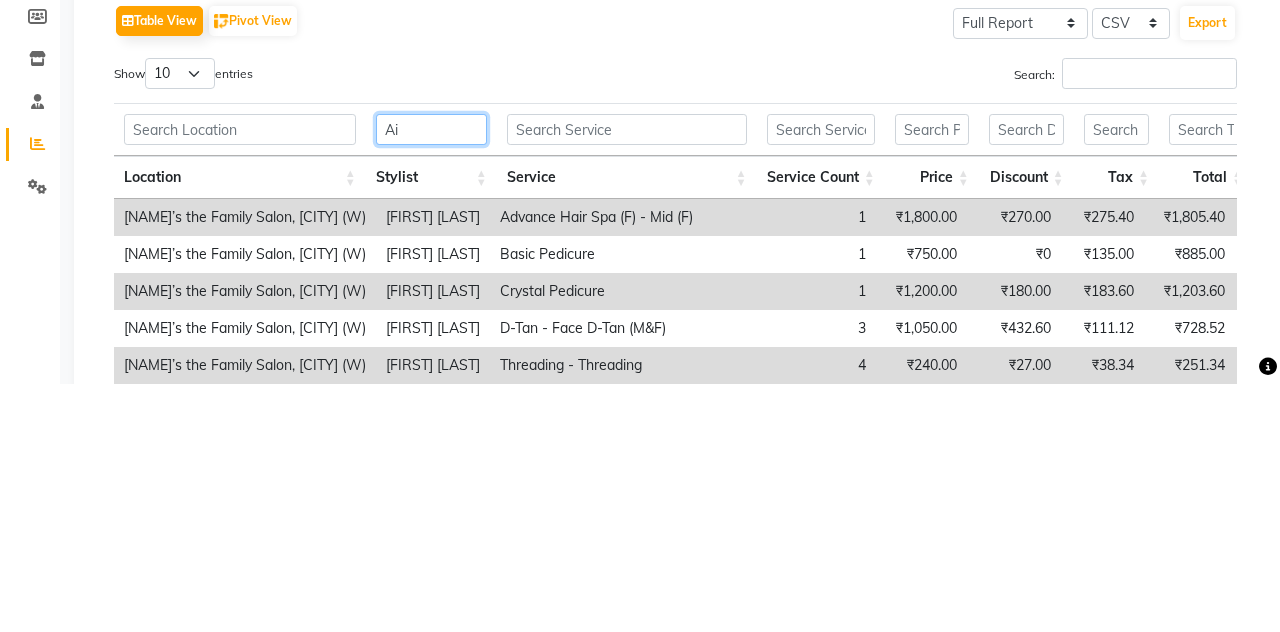 type on "A" 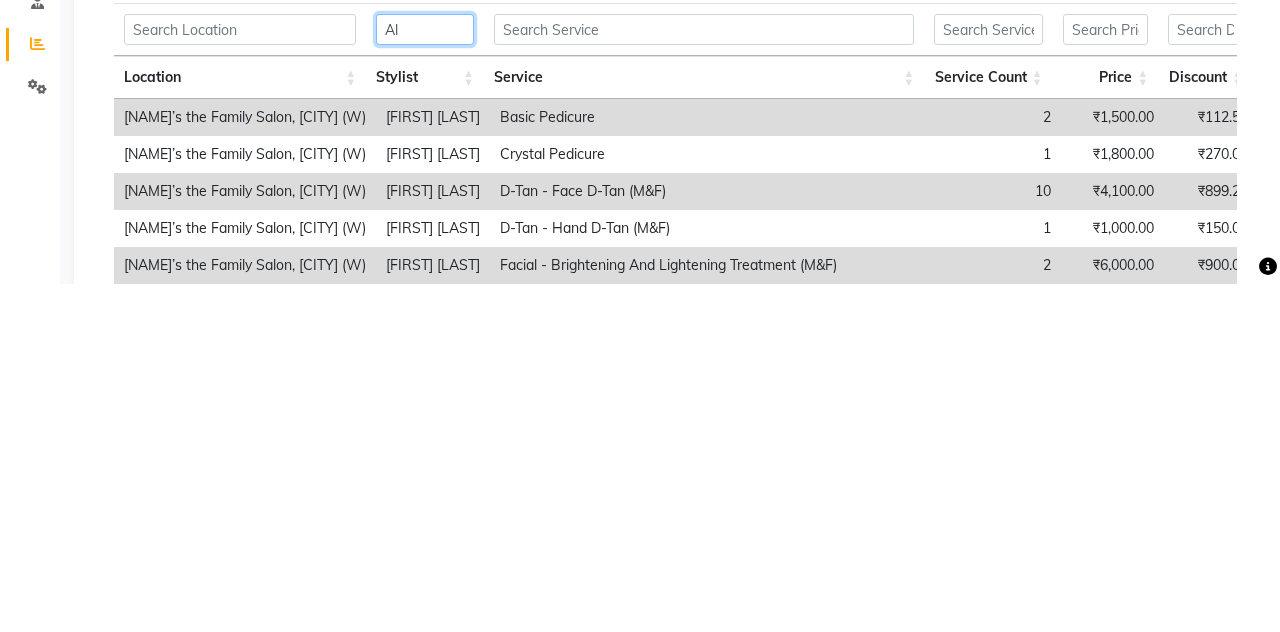 scroll, scrollTop: 50, scrollLeft: 0, axis: vertical 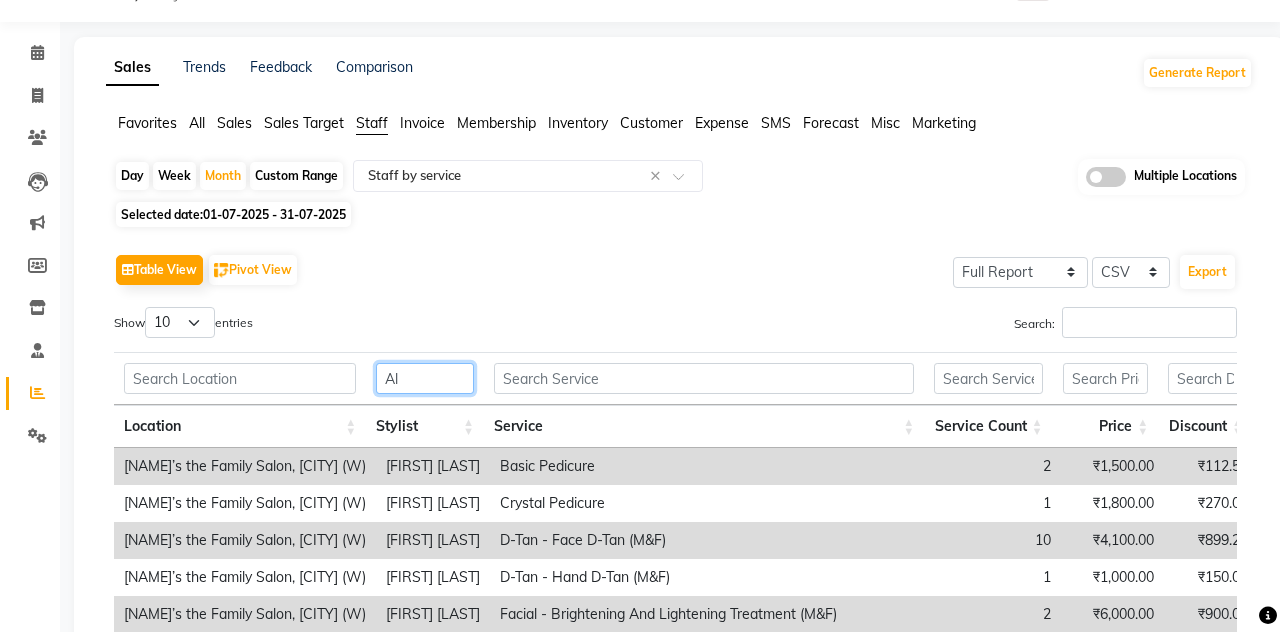 type on "Al" 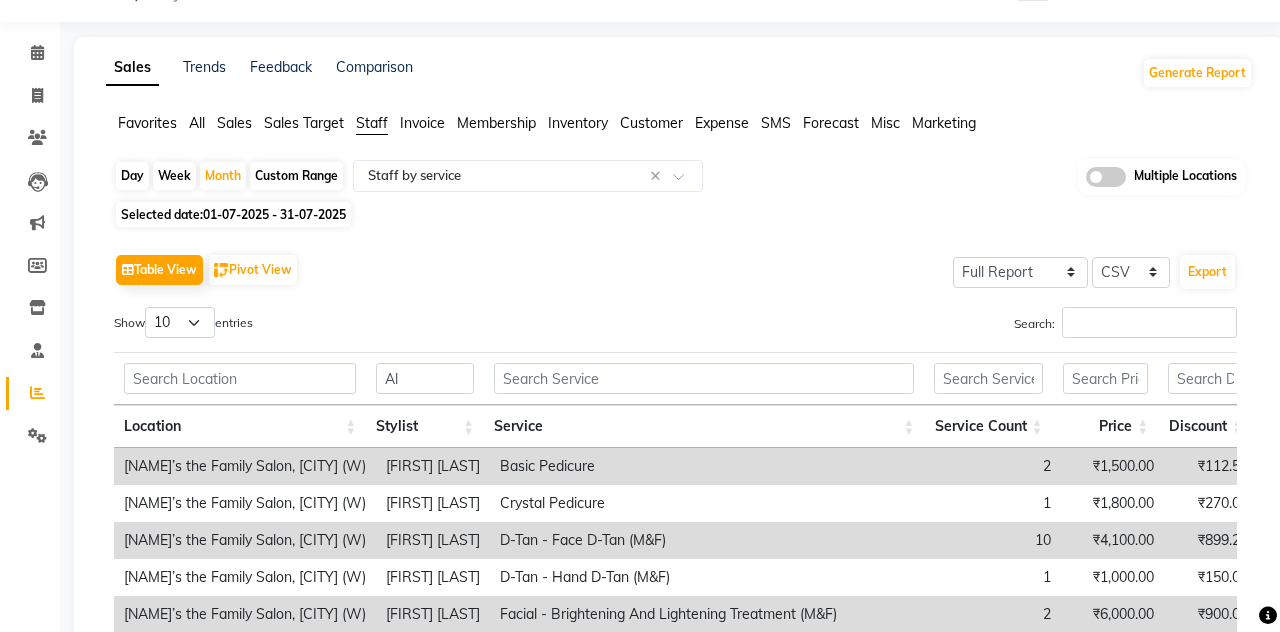 click on "Selected date: [DATE] - [DATE]" 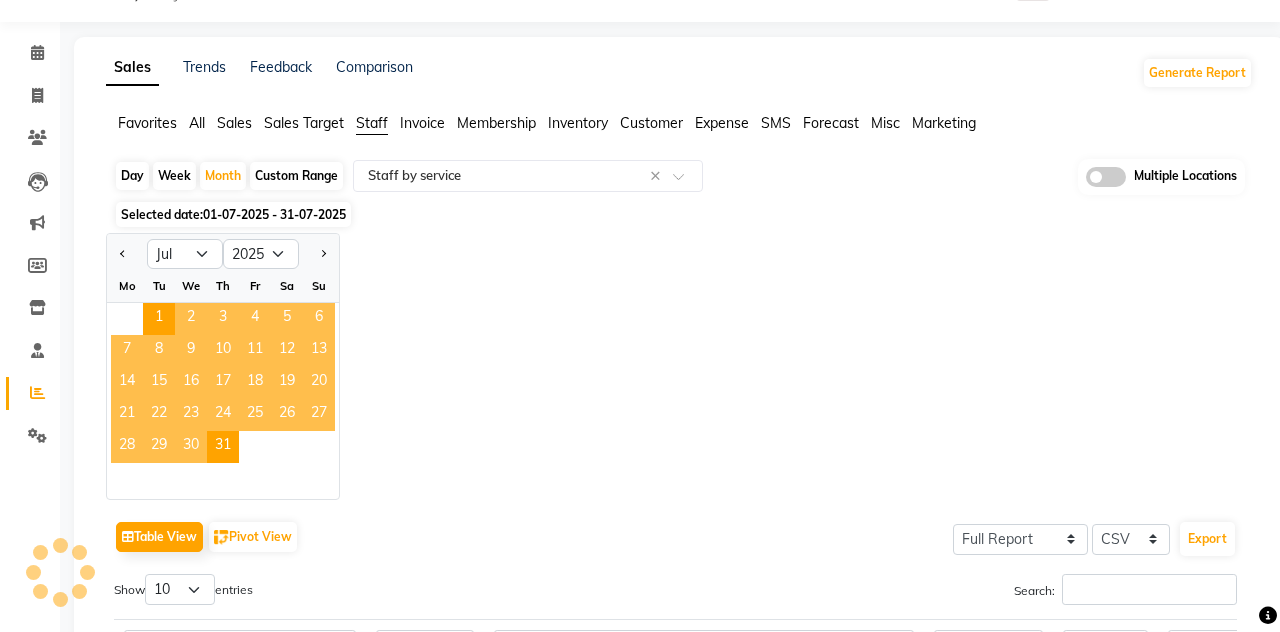 click 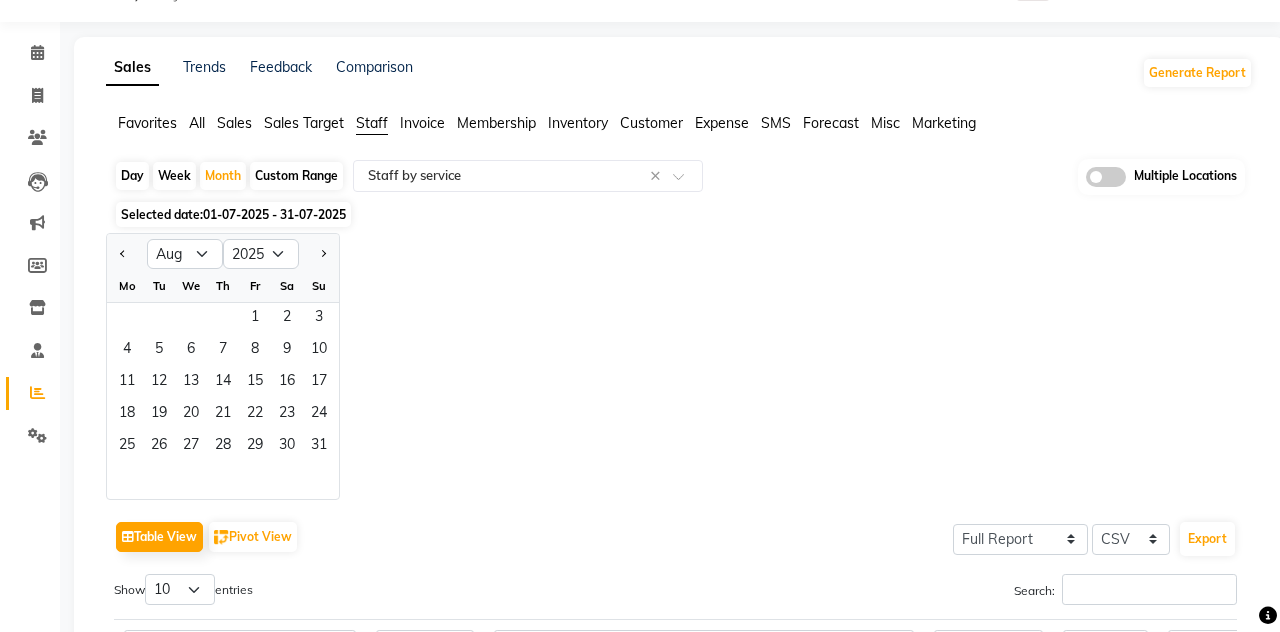 click 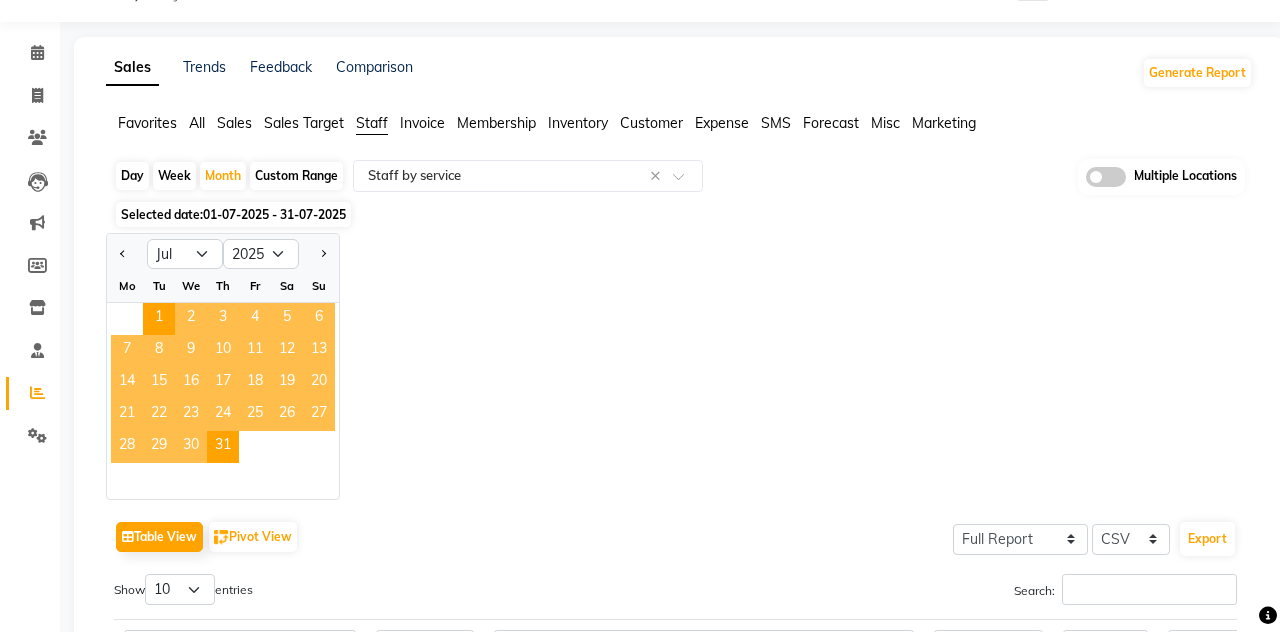 click 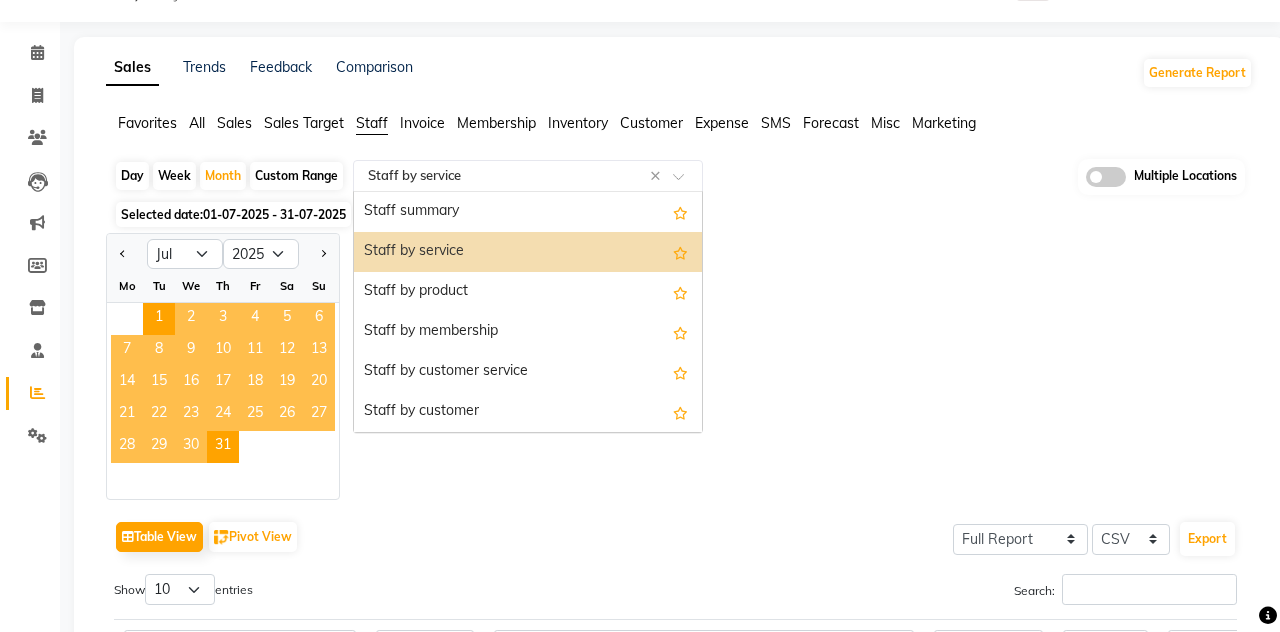 click on "Staff by service" at bounding box center [528, 252] 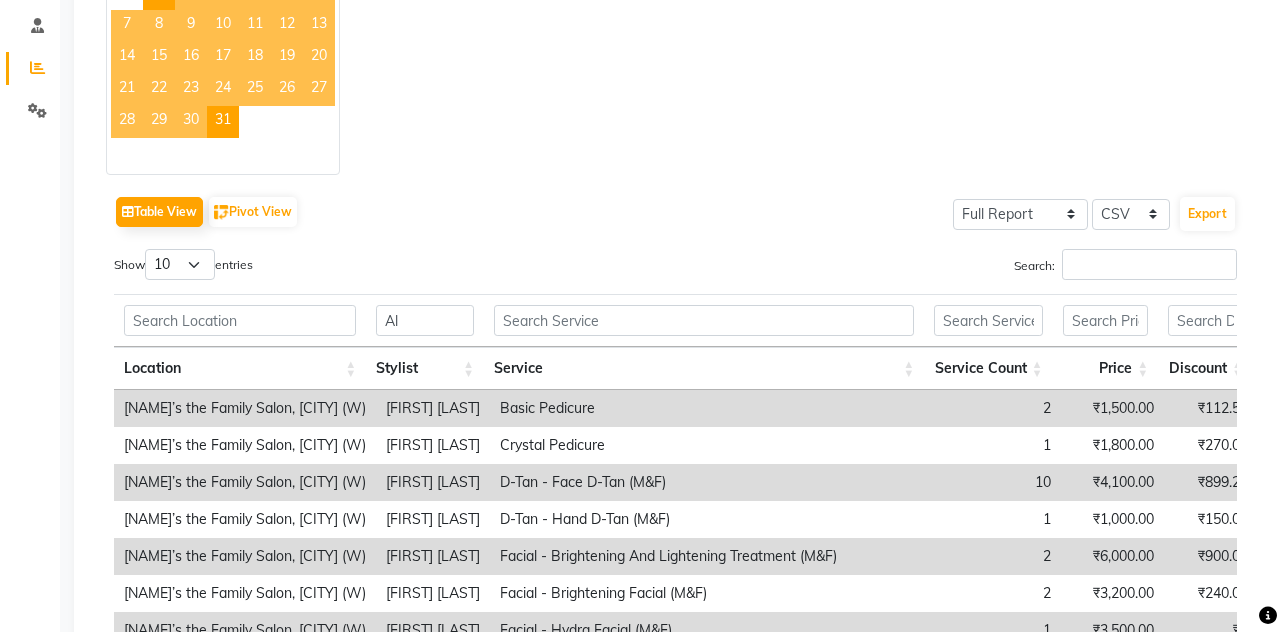 scroll, scrollTop: 456, scrollLeft: 0, axis: vertical 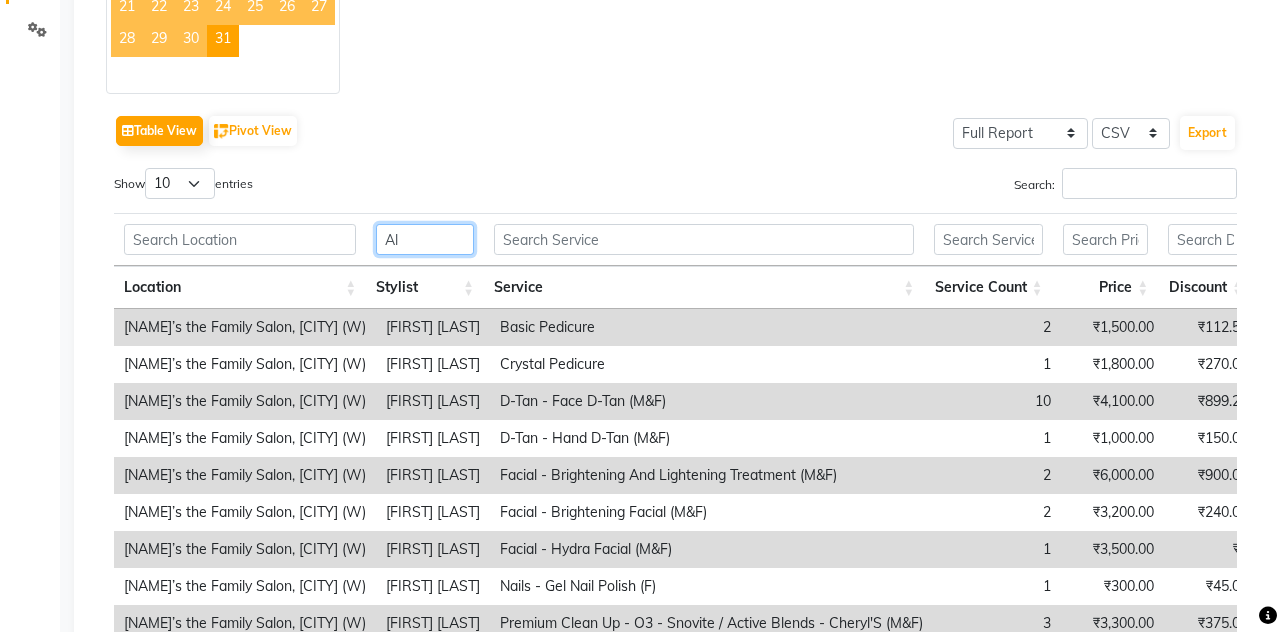 click on "Al" at bounding box center [425, 239] 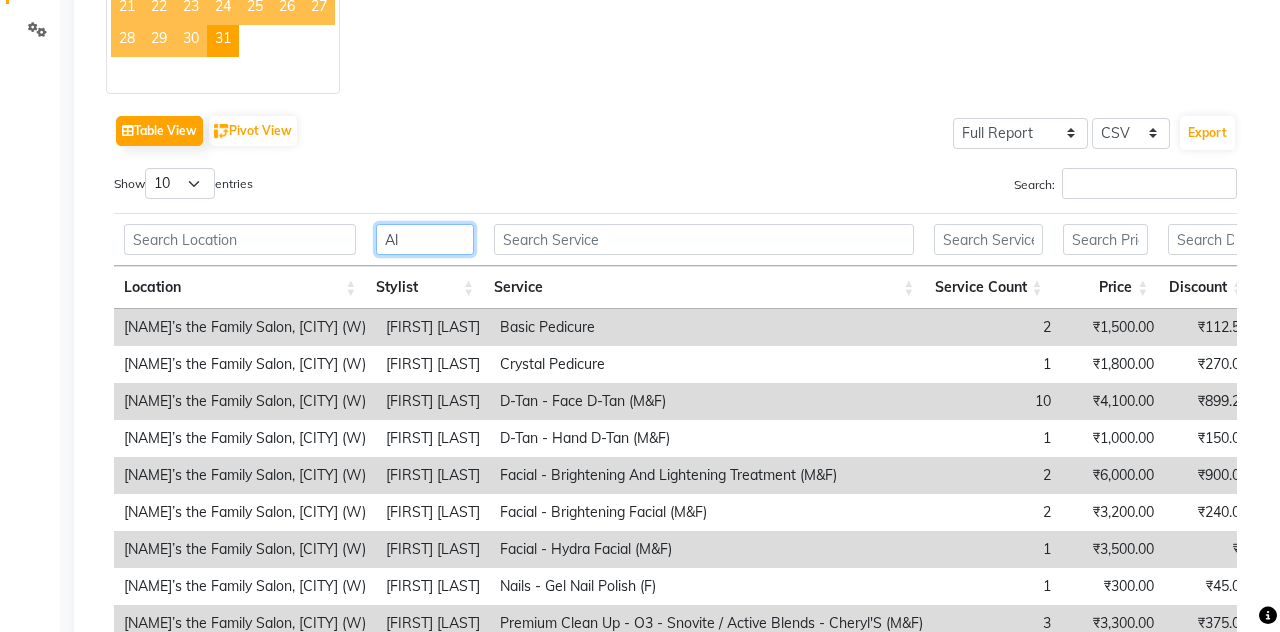 type on "A" 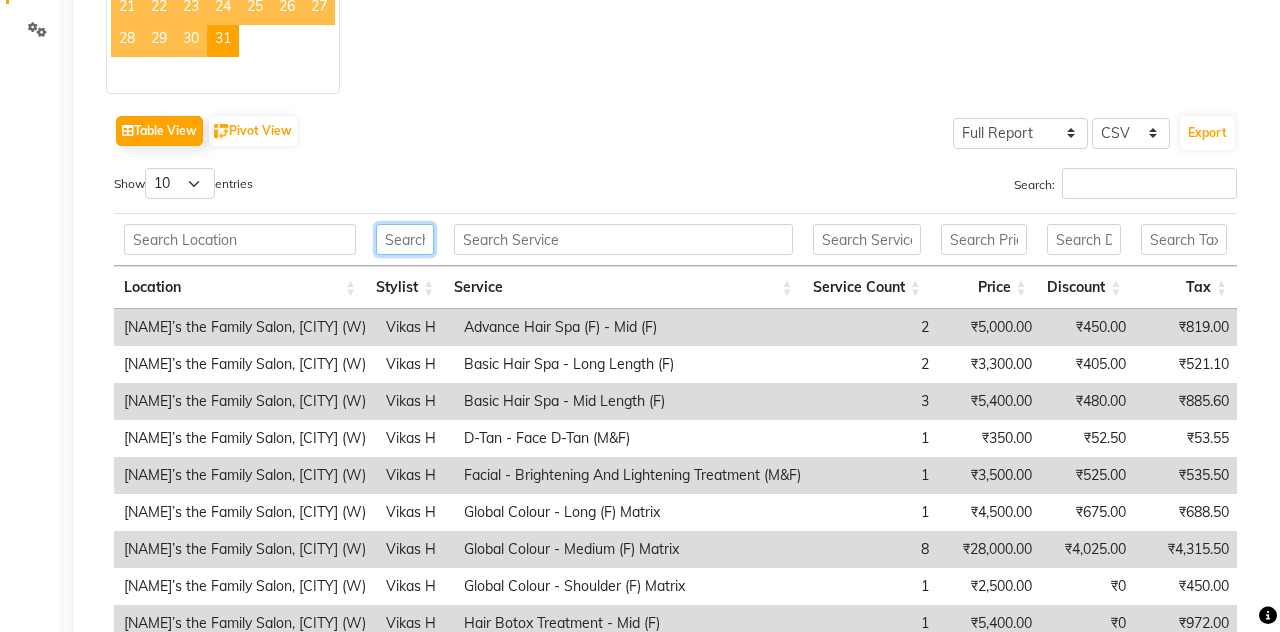 type 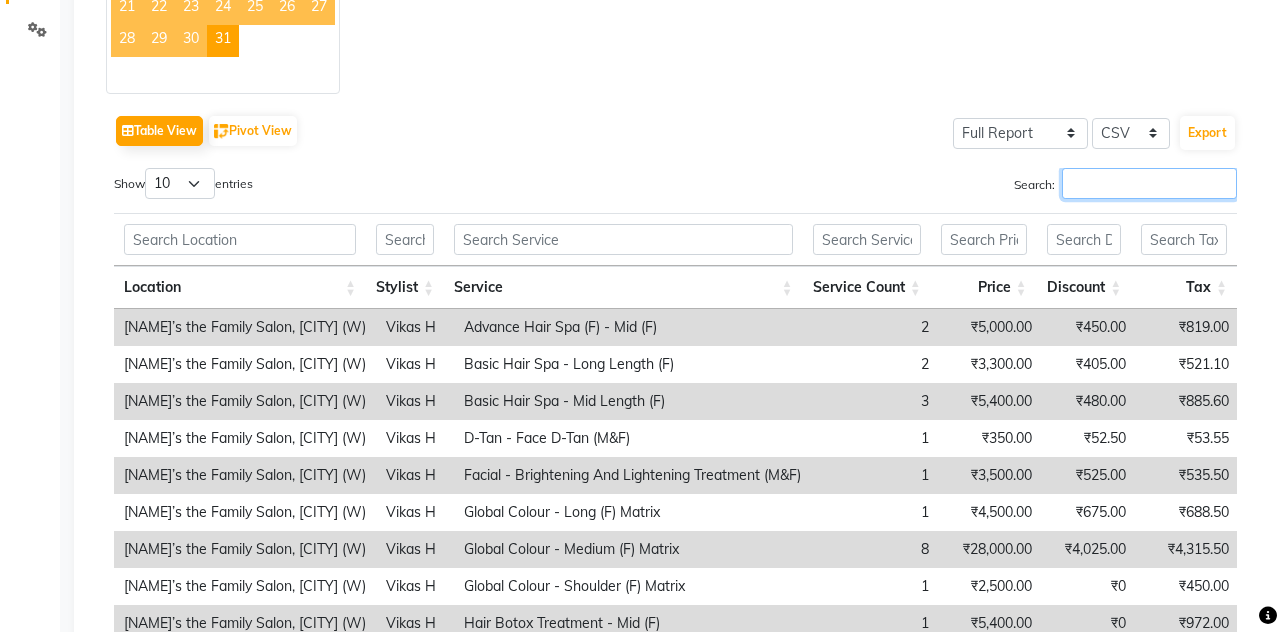 click on "Search:" at bounding box center [1149, 183] 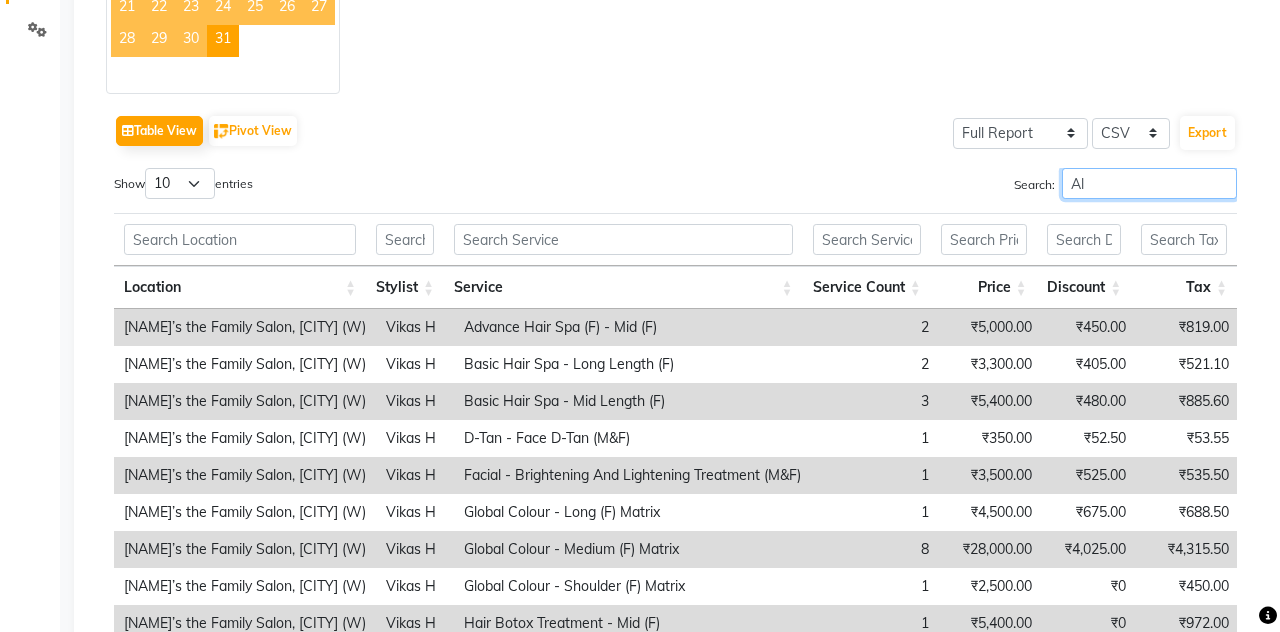 type on "Ali" 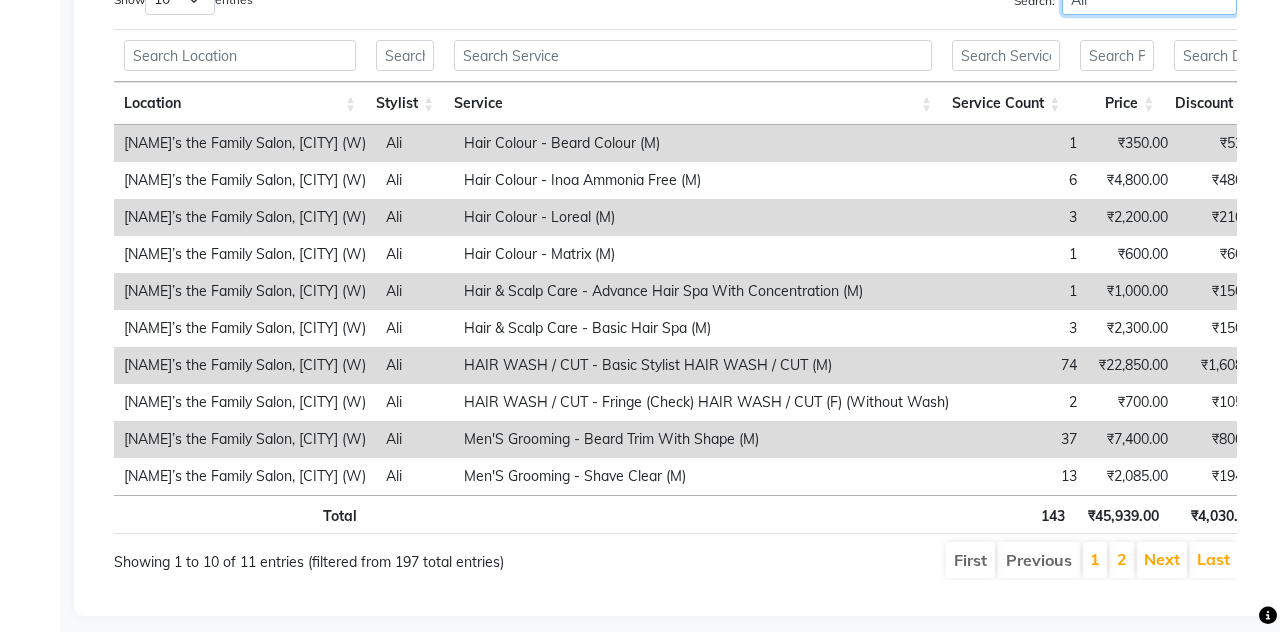 scroll, scrollTop: 645, scrollLeft: 0, axis: vertical 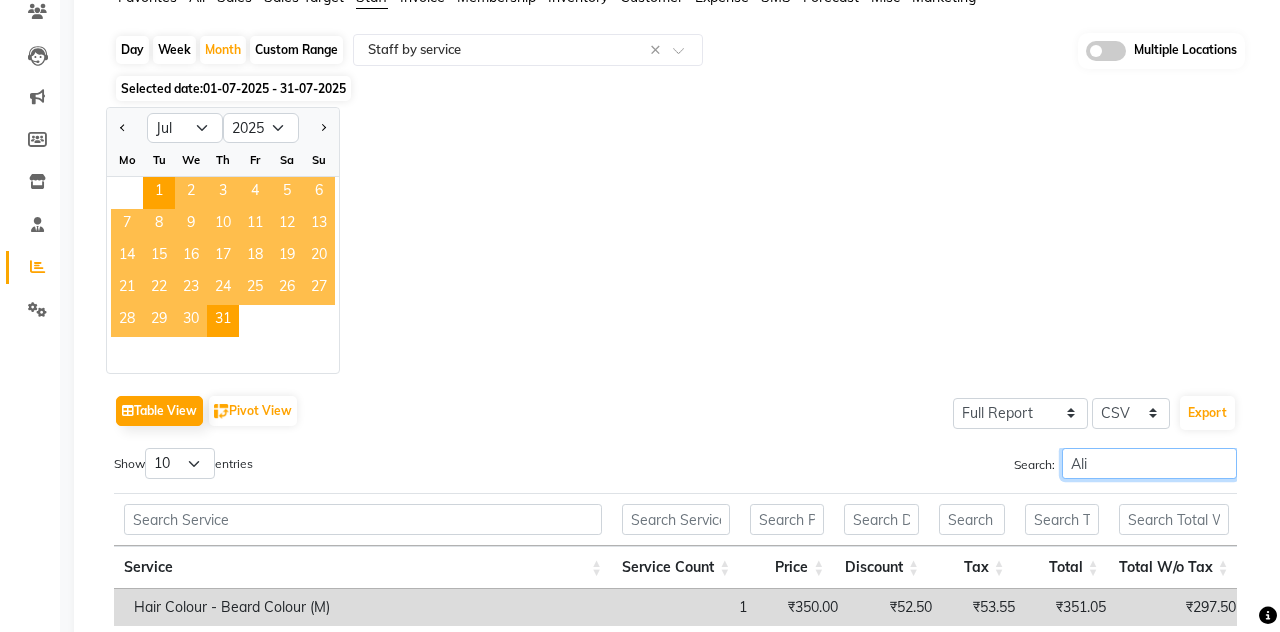 click on "Ali" at bounding box center [1149, 463] 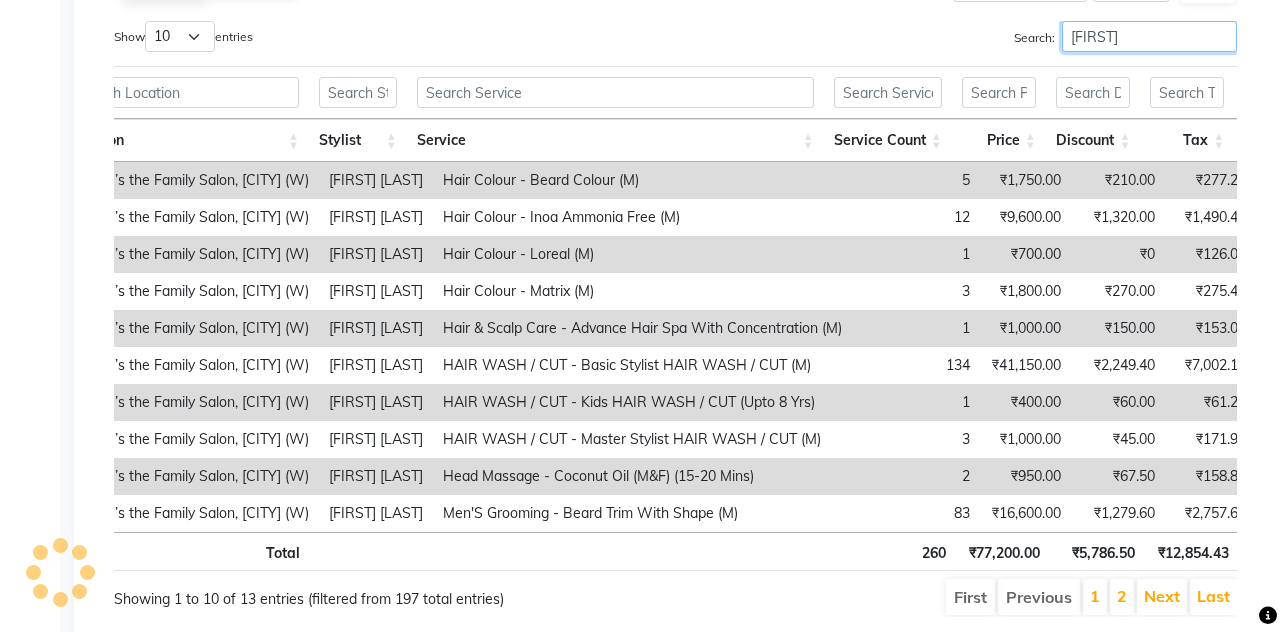 scroll, scrollTop: 650, scrollLeft: 0, axis: vertical 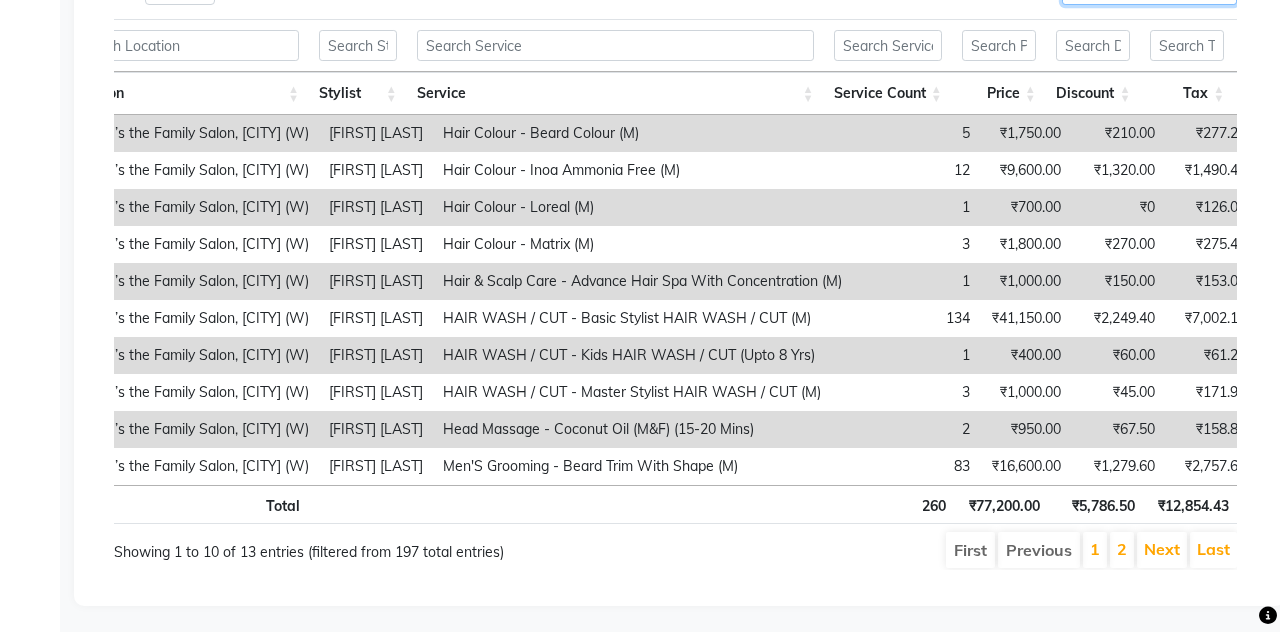 type on "[FIRST]" 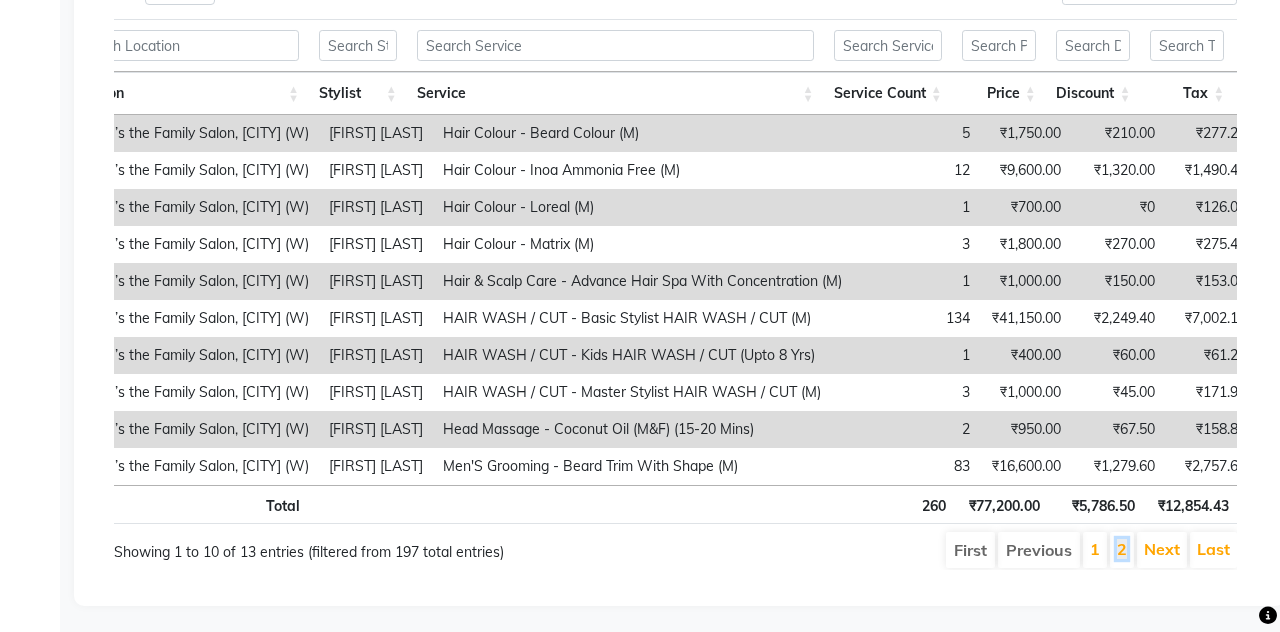 click on "2" at bounding box center (1122, 549) 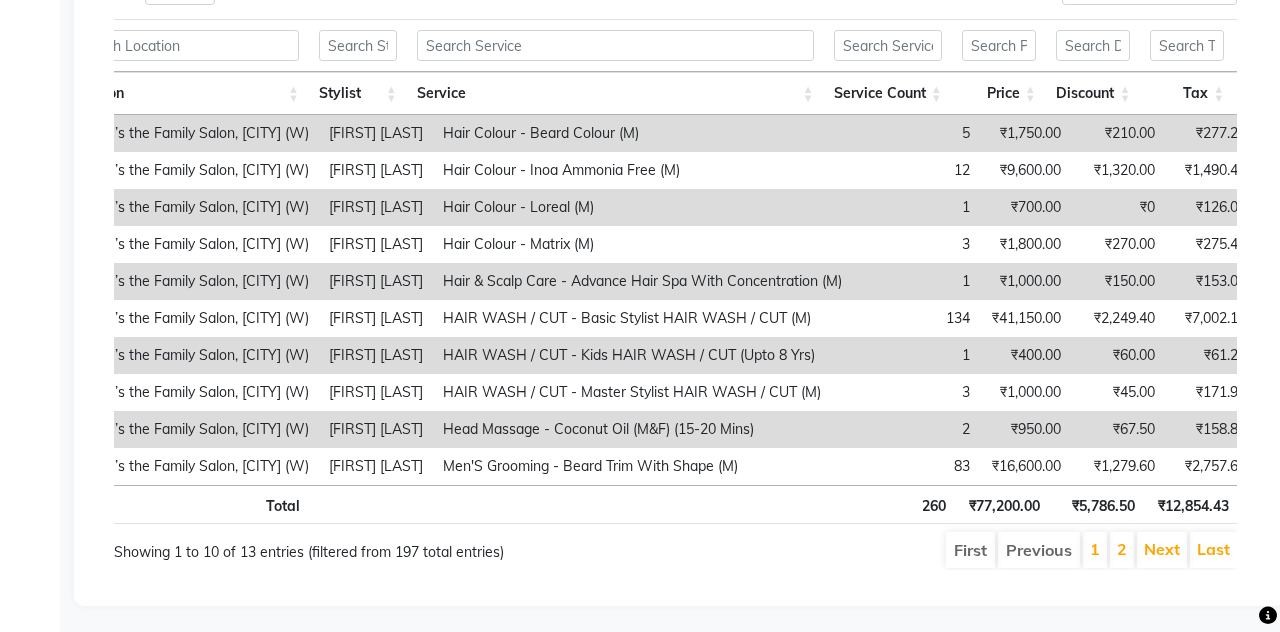 scroll, scrollTop: 390, scrollLeft: 0, axis: vertical 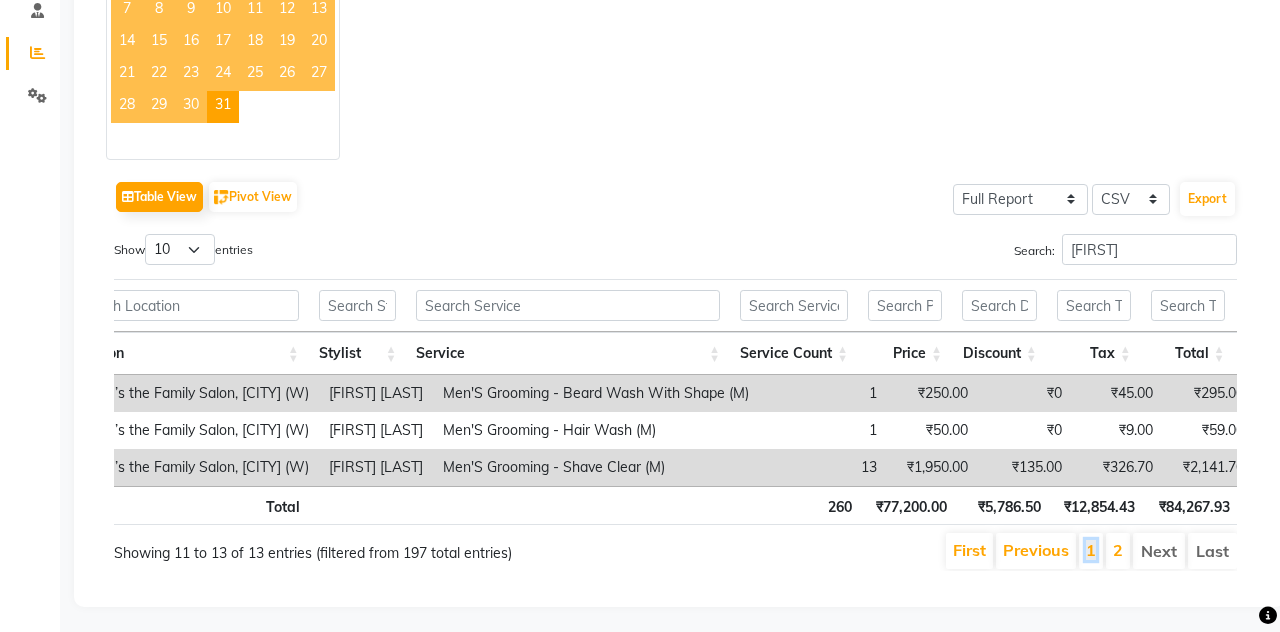 click on "1" at bounding box center [1091, 550] 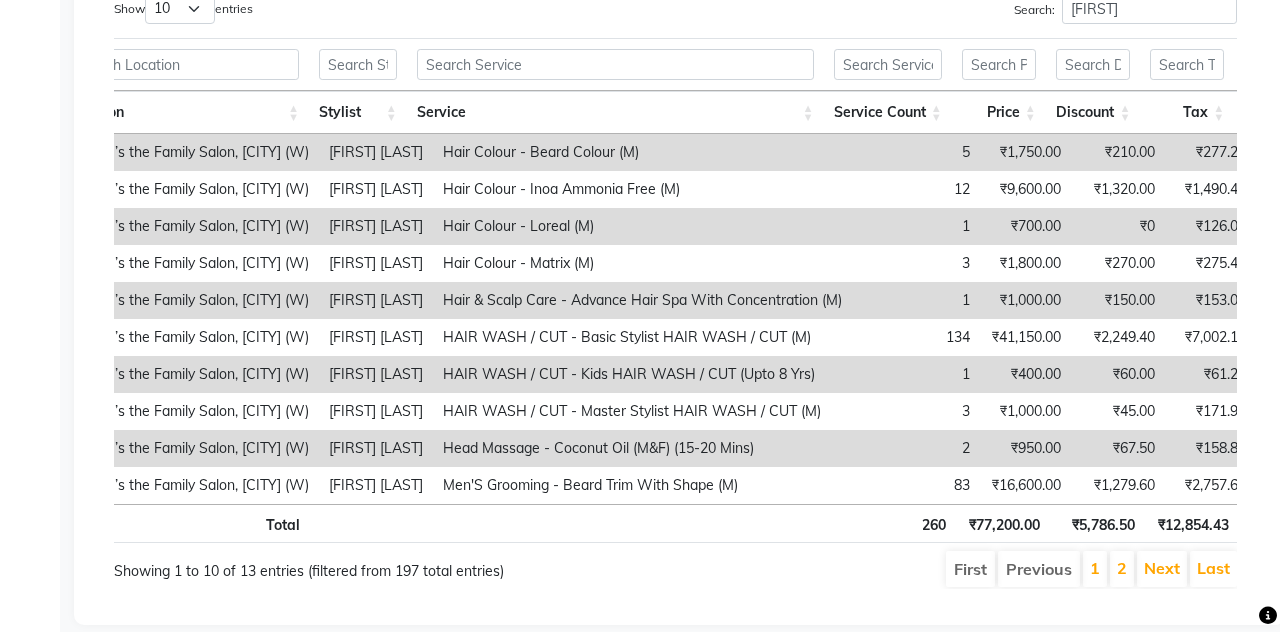 scroll, scrollTop: 650, scrollLeft: 0, axis: vertical 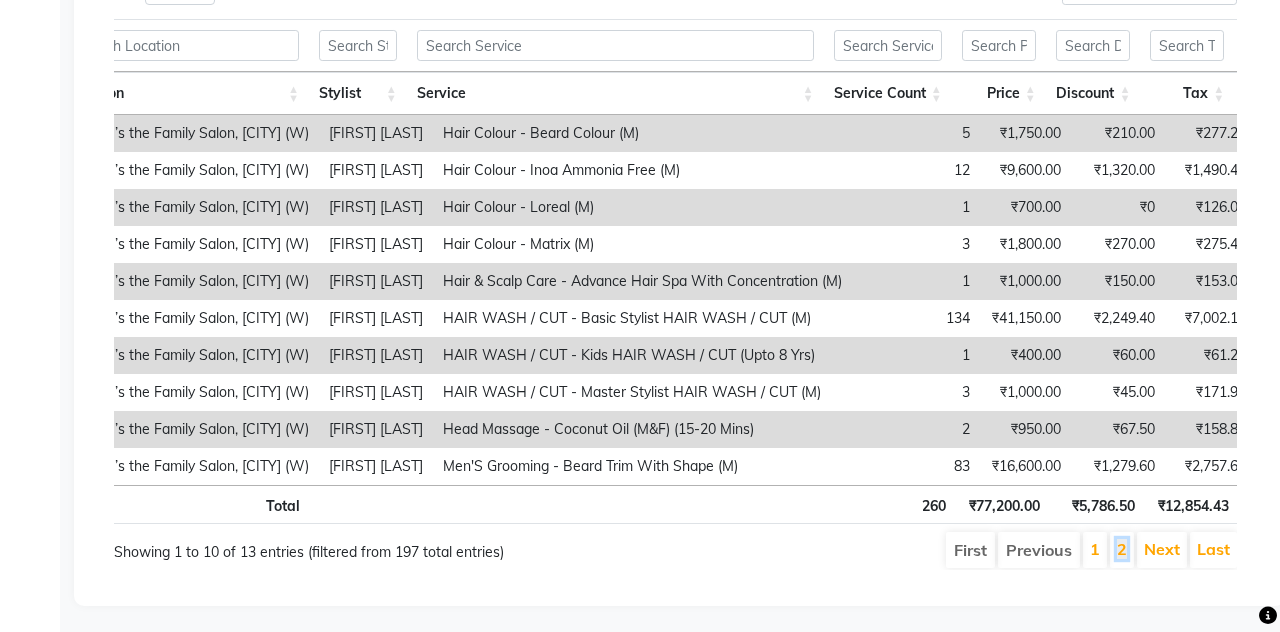 click on "2" at bounding box center [1122, 549] 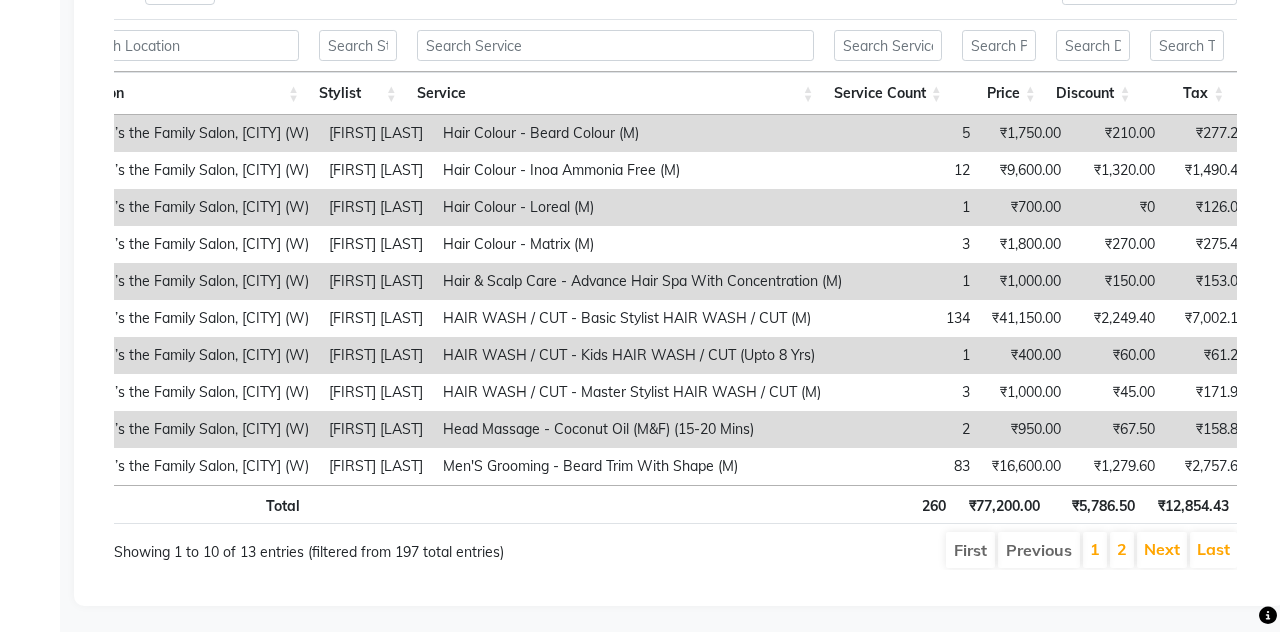 scroll, scrollTop: 390, scrollLeft: 0, axis: vertical 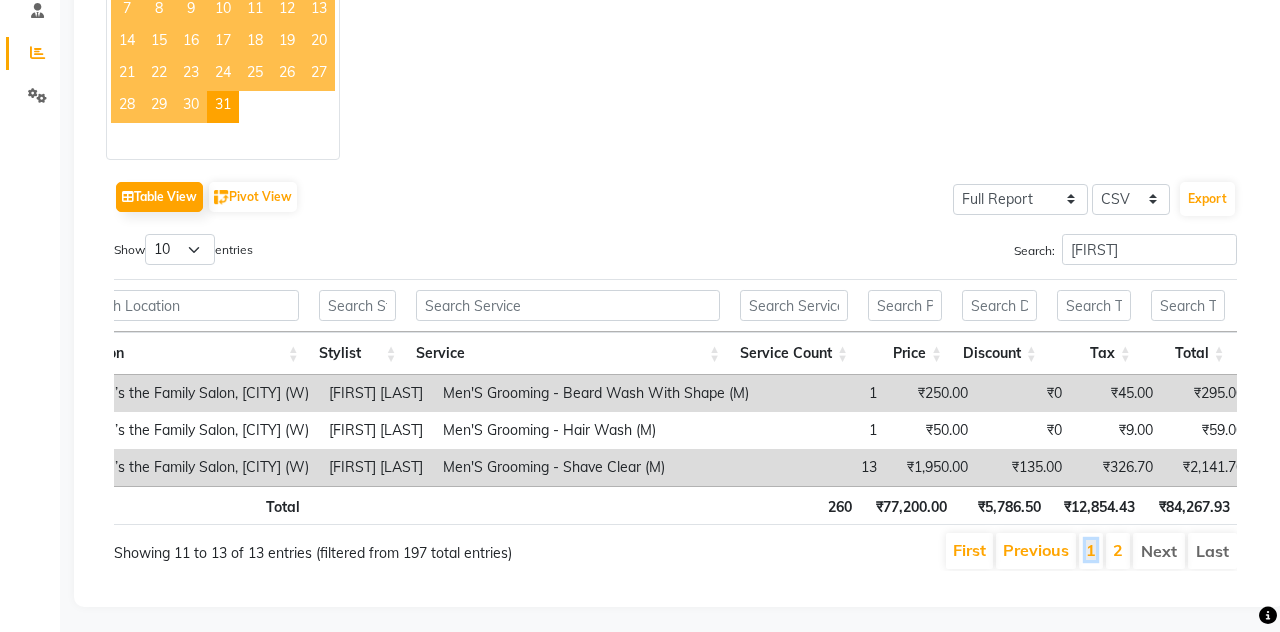 click on "1" at bounding box center [1091, 550] 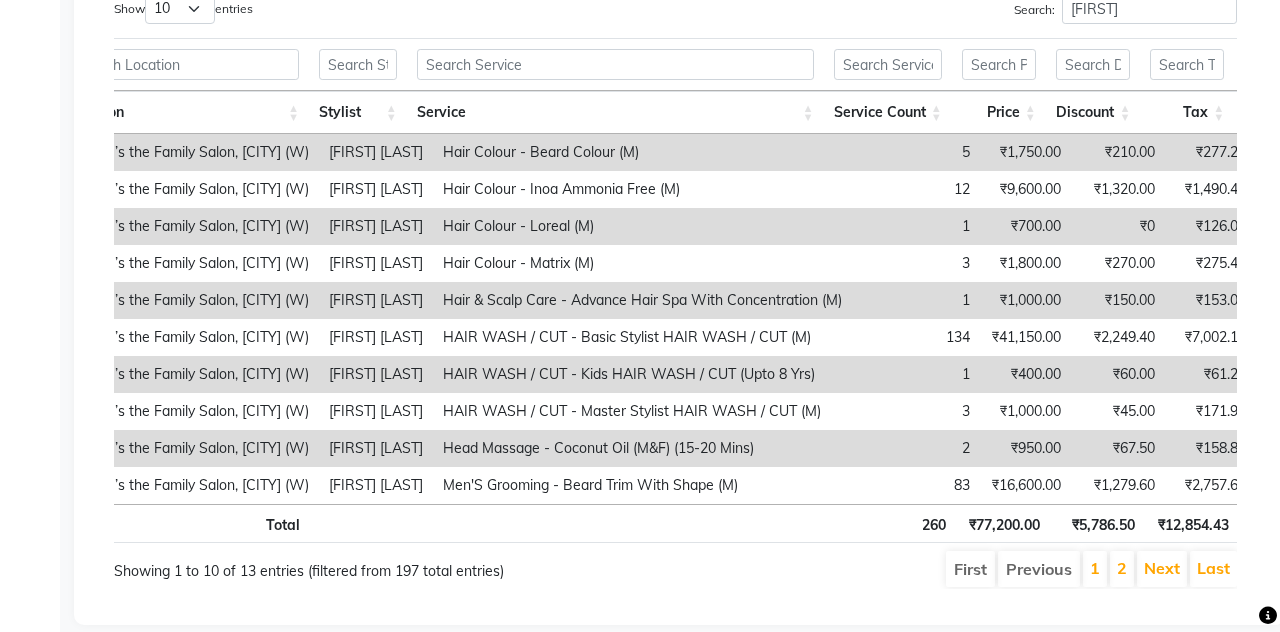 scroll, scrollTop: 650, scrollLeft: 0, axis: vertical 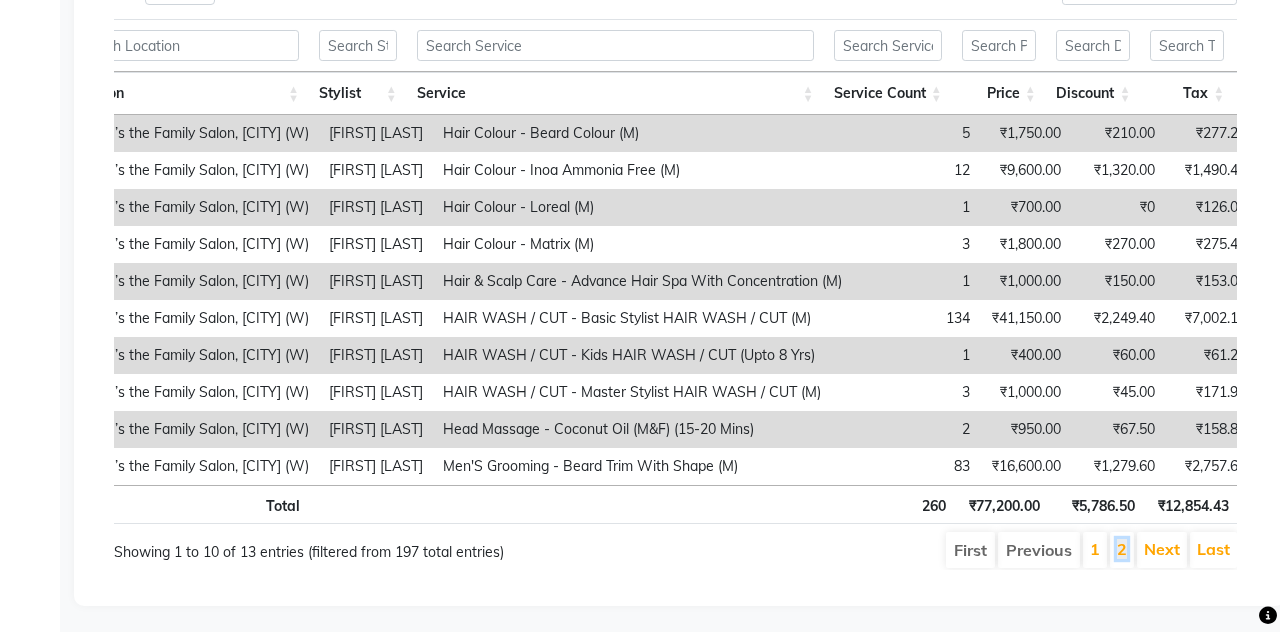click on "2" at bounding box center (1122, 549) 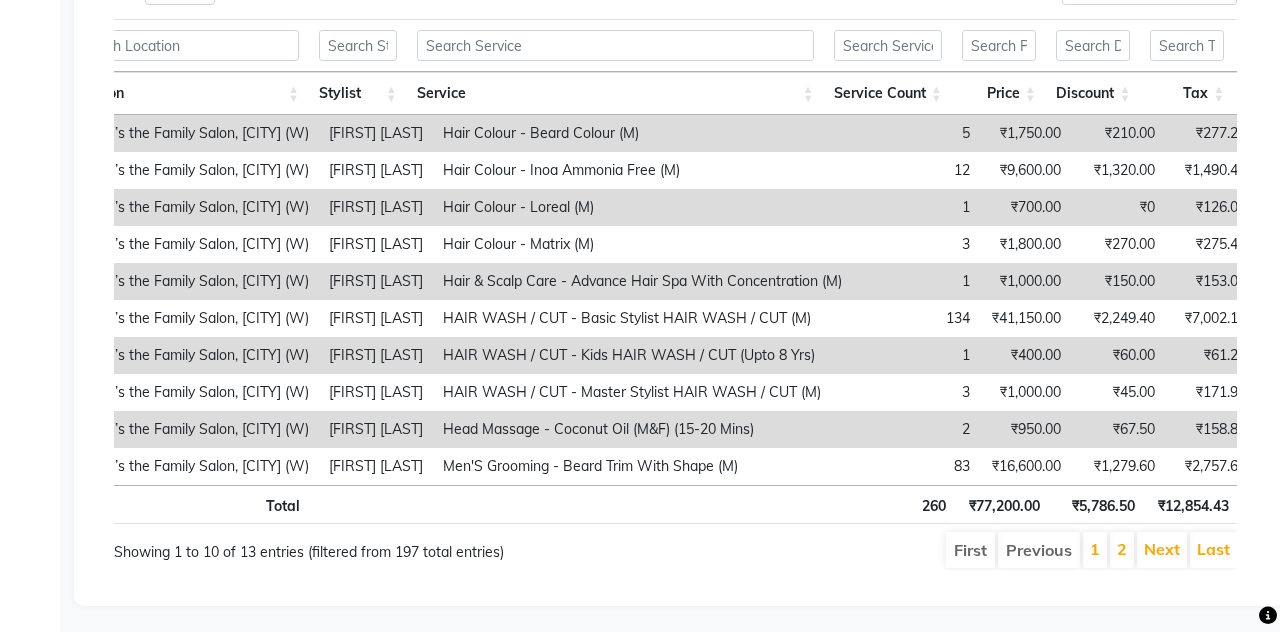scroll, scrollTop: 390, scrollLeft: 0, axis: vertical 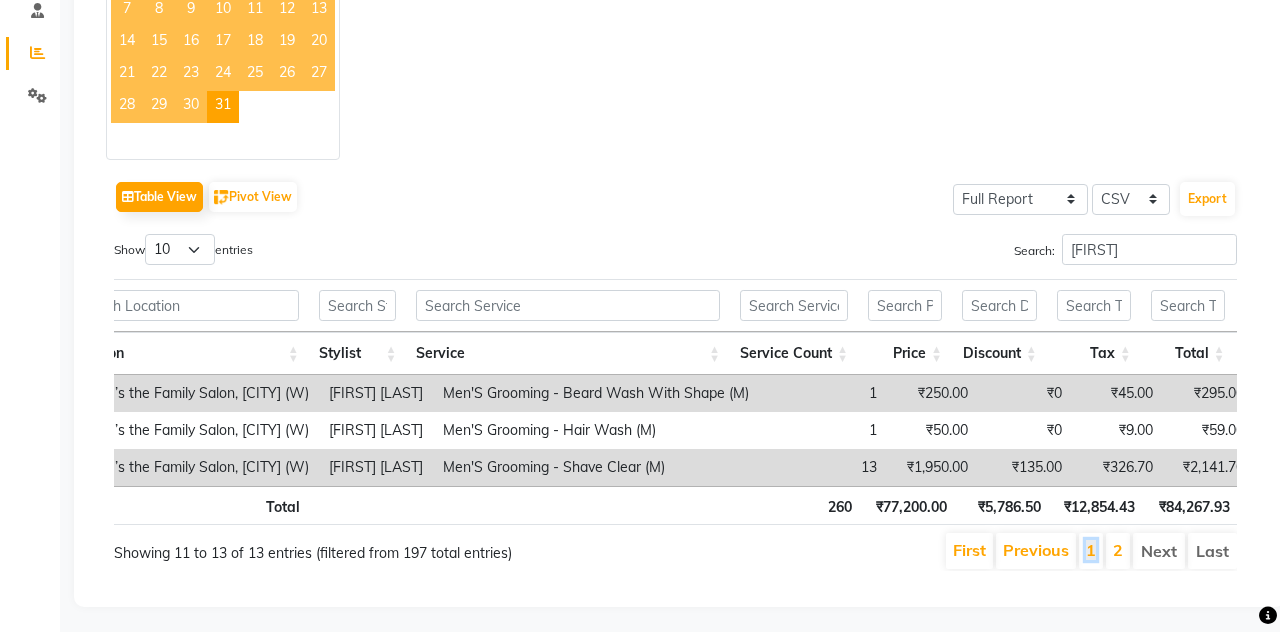 click on "1" at bounding box center (1091, 550) 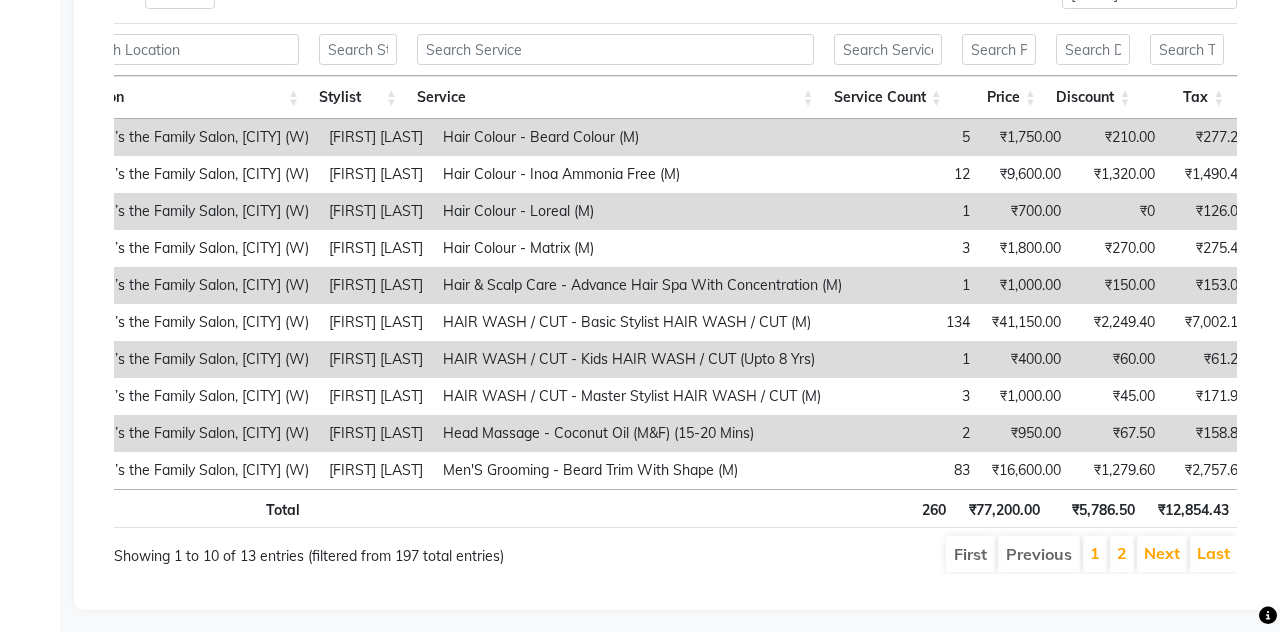 scroll, scrollTop: 650, scrollLeft: 0, axis: vertical 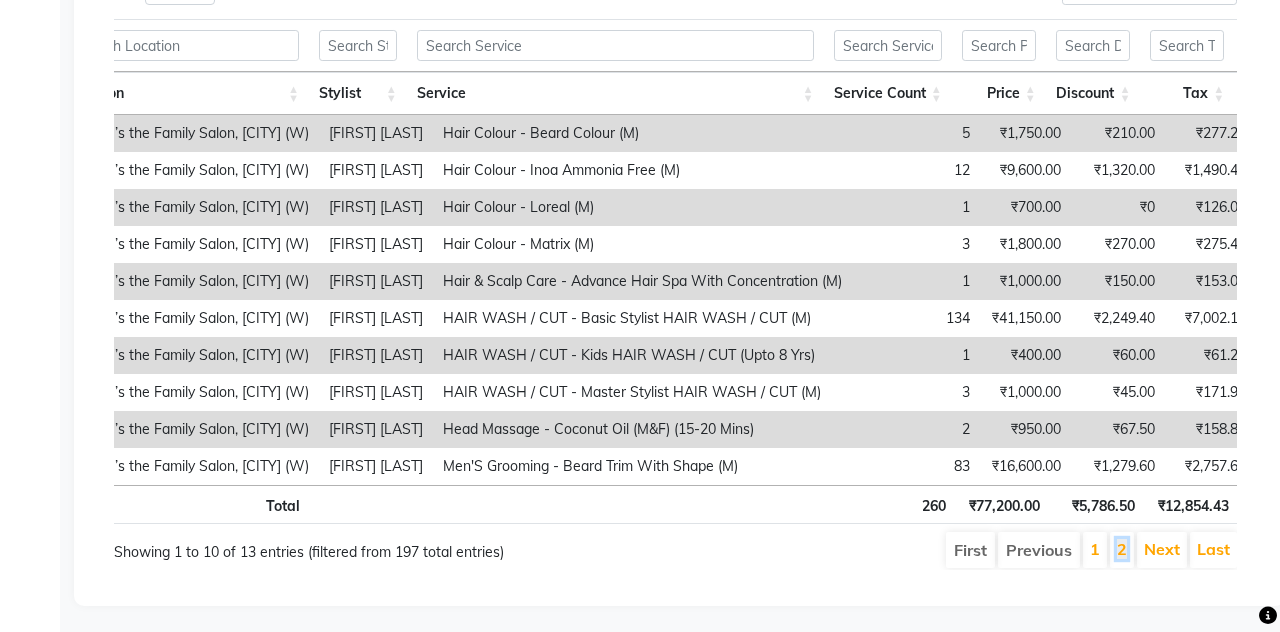 click on "2" at bounding box center (1122, 549) 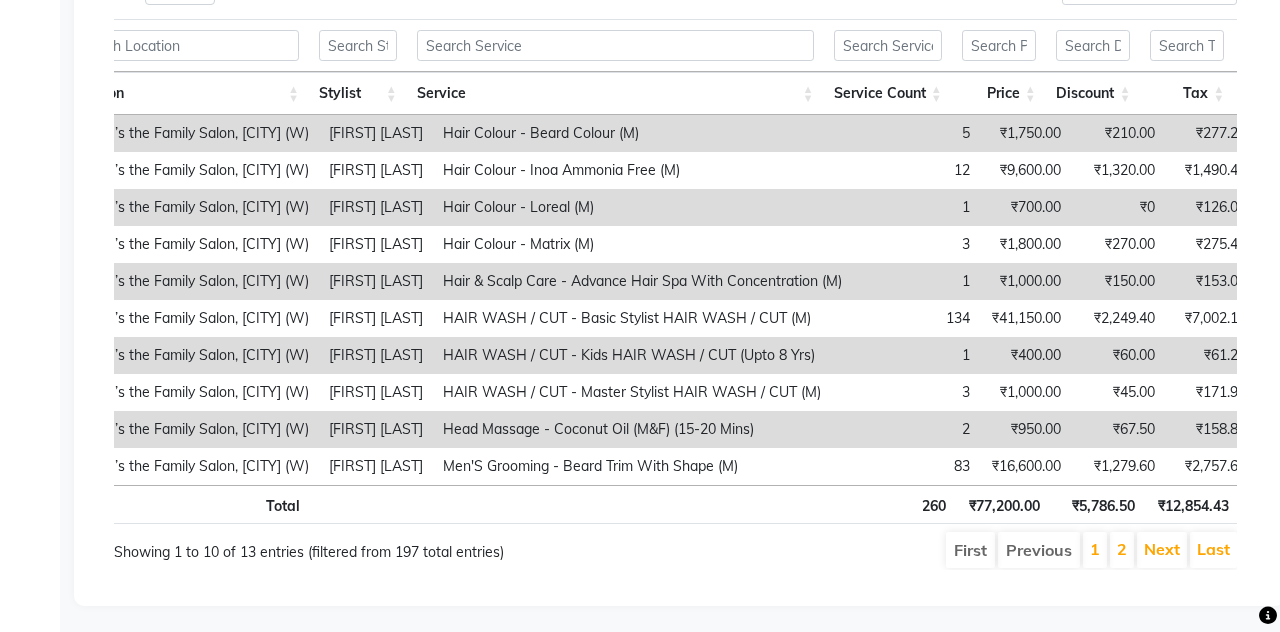 scroll, scrollTop: 390, scrollLeft: 0, axis: vertical 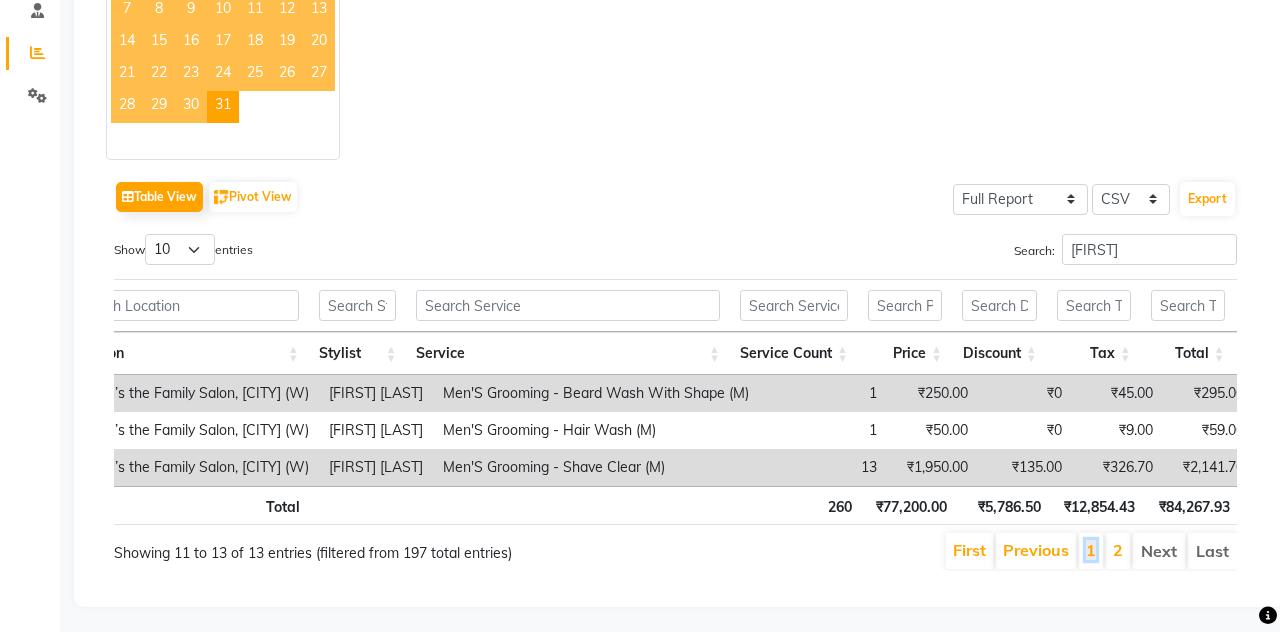 click on "1" at bounding box center (1091, 550) 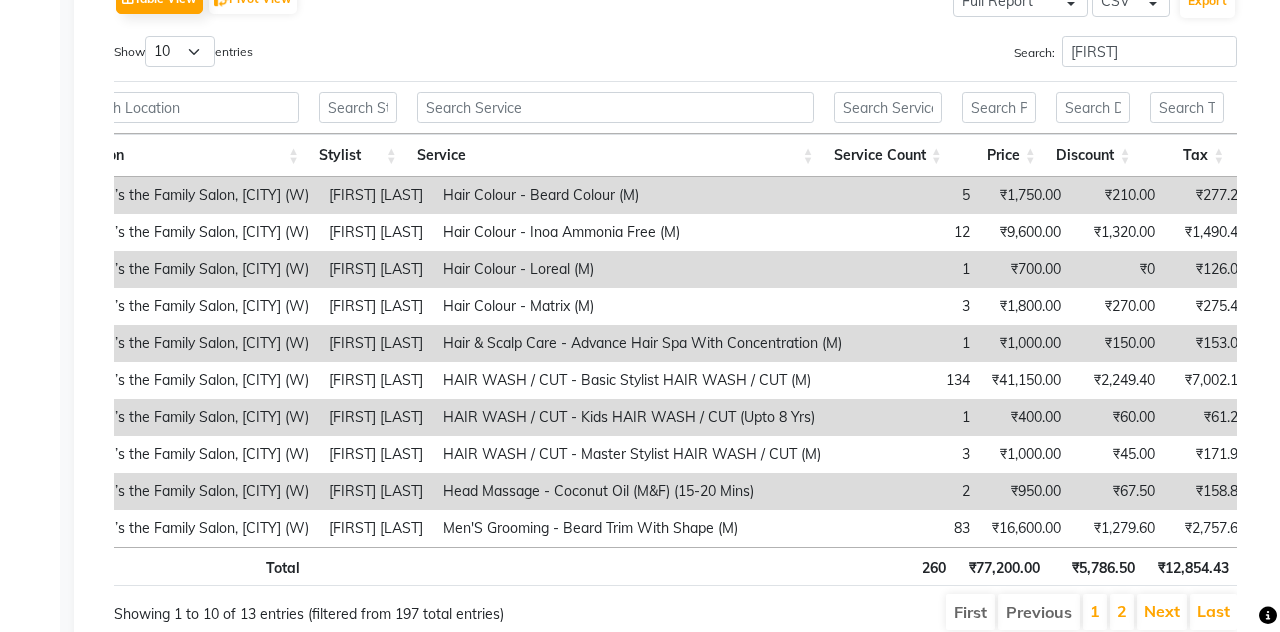 scroll, scrollTop: 650, scrollLeft: 0, axis: vertical 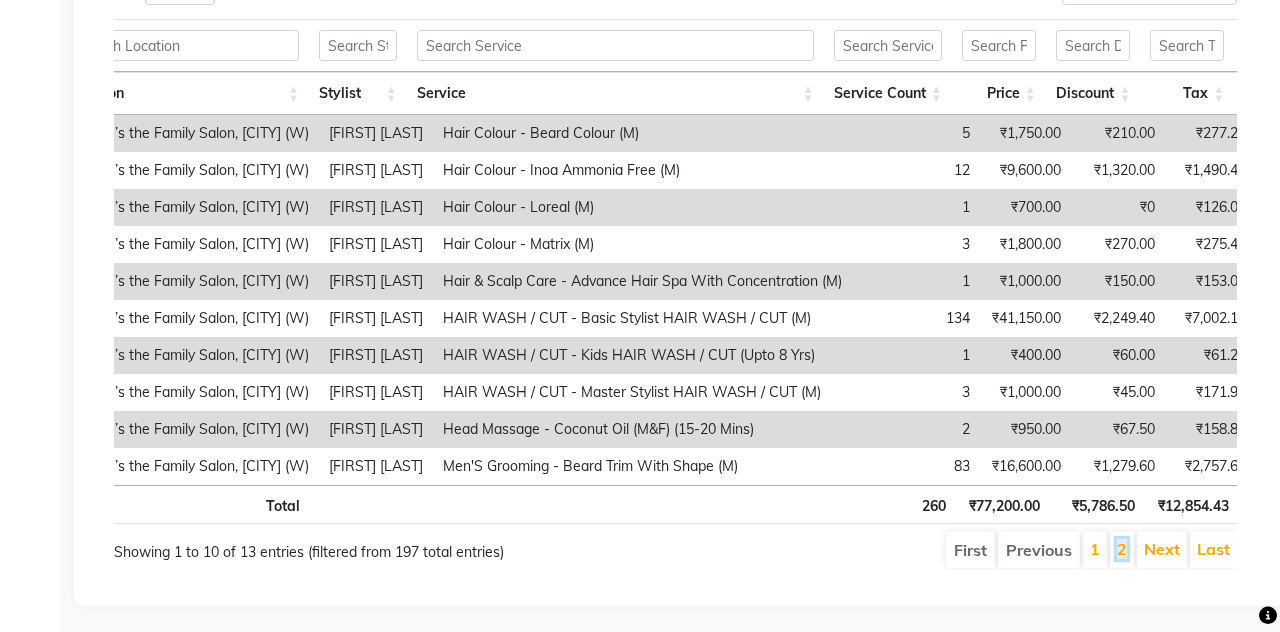 click on "2" at bounding box center [1122, 549] 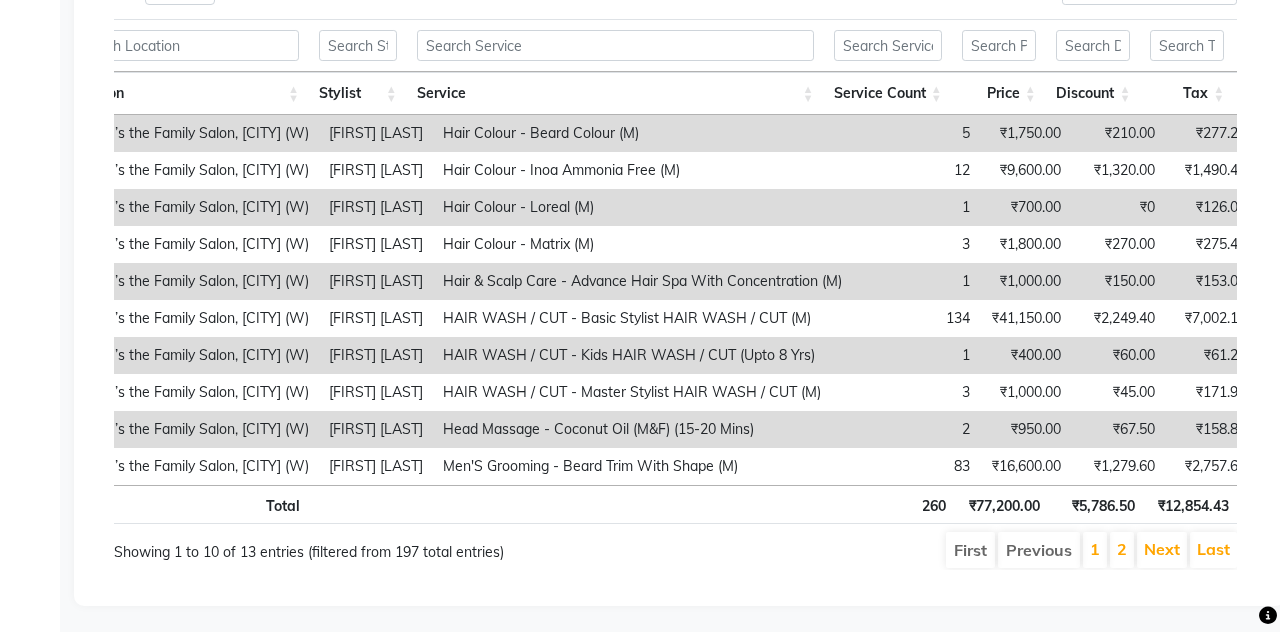 scroll, scrollTop: 390, scrollLeft: 0, axis: vertical 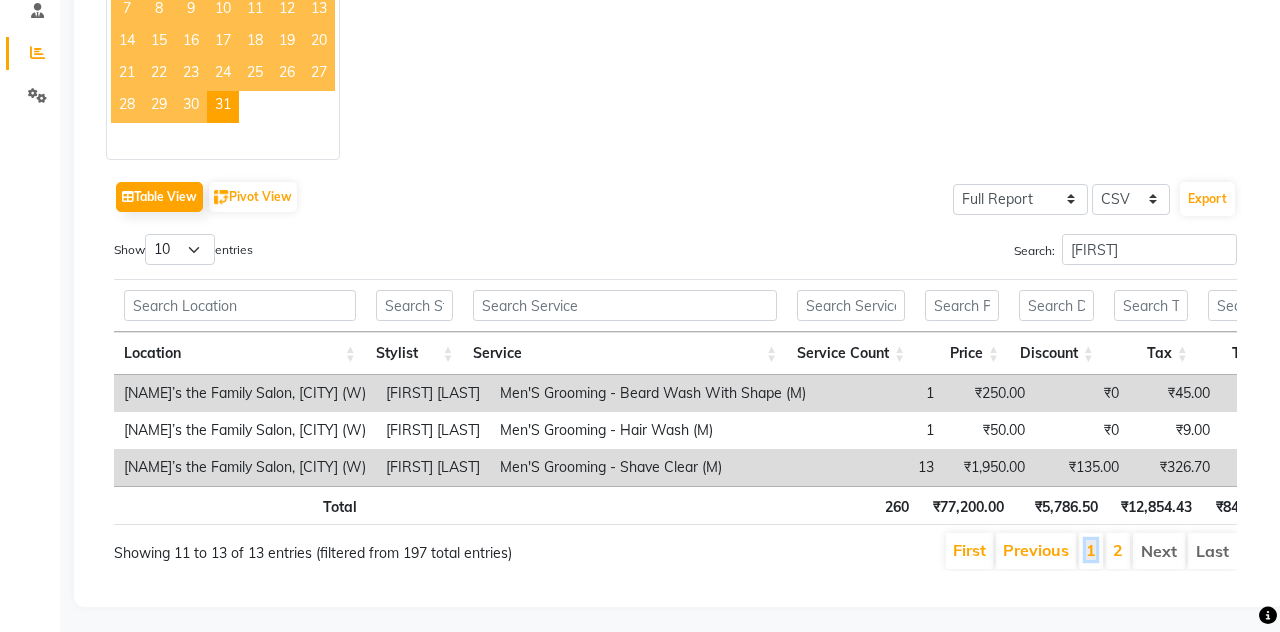 click on "1" at bounding box center [1091, 550] 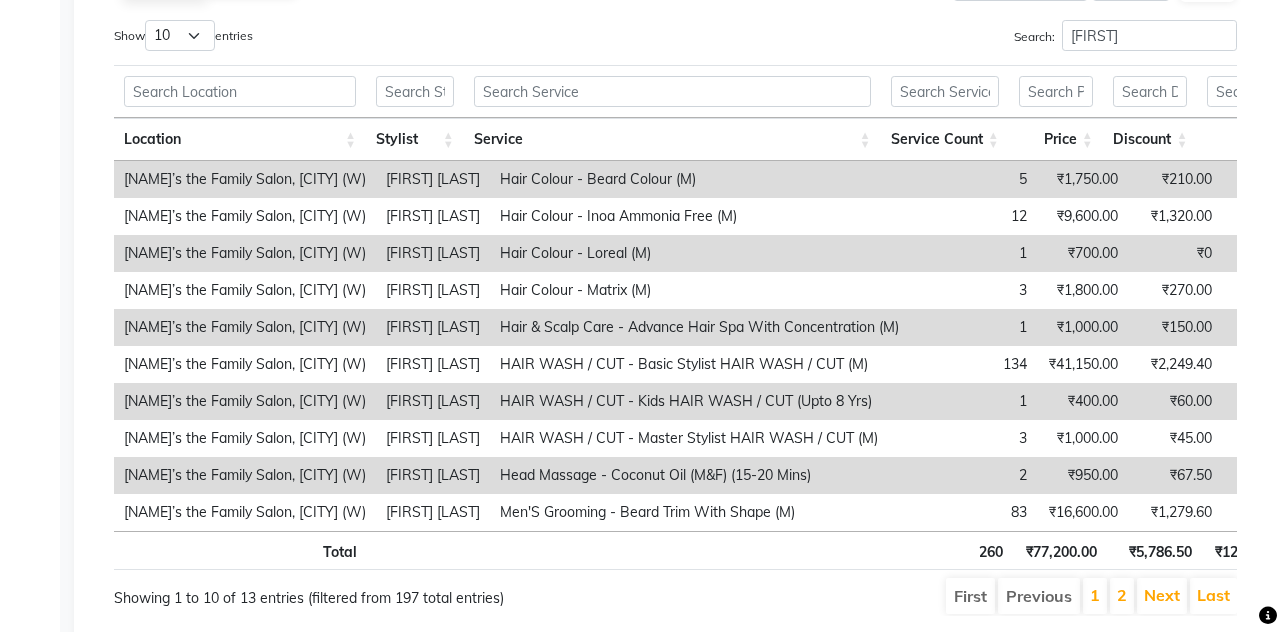 scroll, scrollTop: 650, scrollLeft: 0, axis: vertical 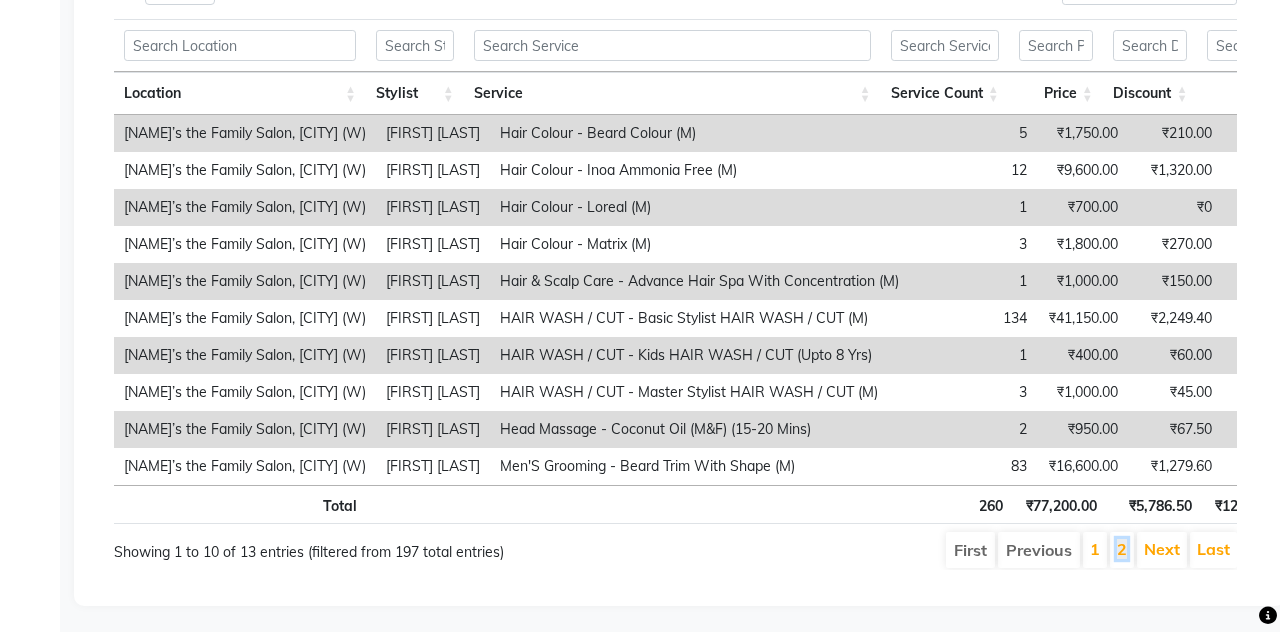 click on "2" at bounding box center (1122, 549) 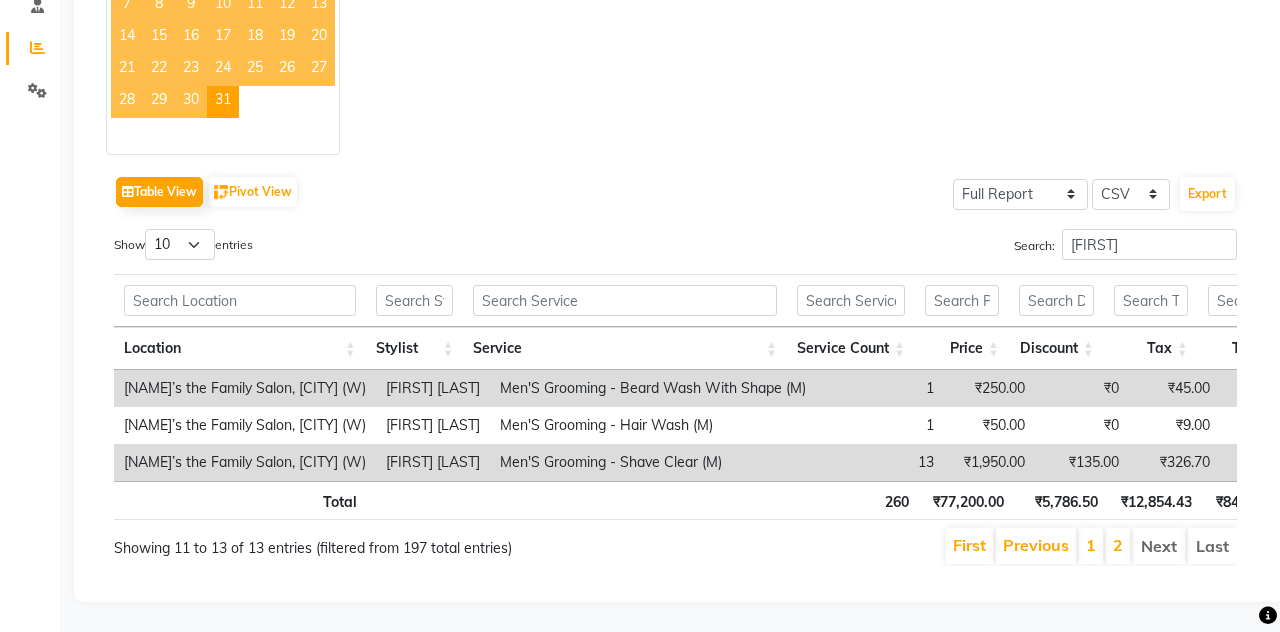 scroll, scrollTop: 390, scrollLeft: 0, axis: vertical 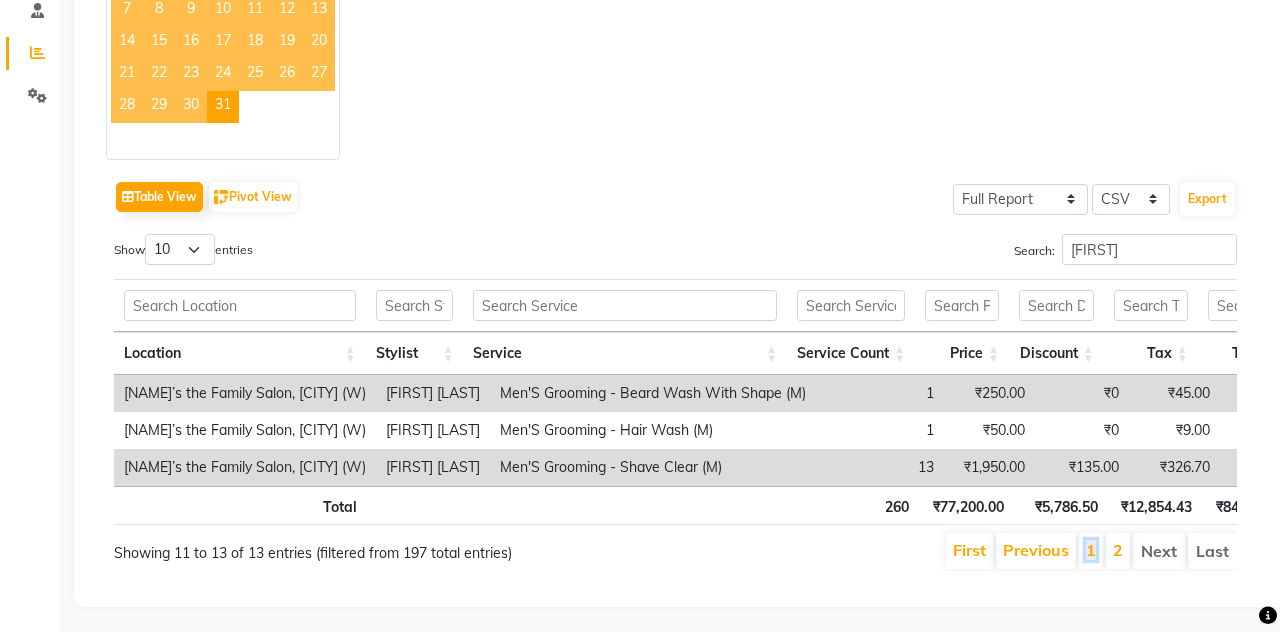 click on "1" at bounding box center (1091, 550) 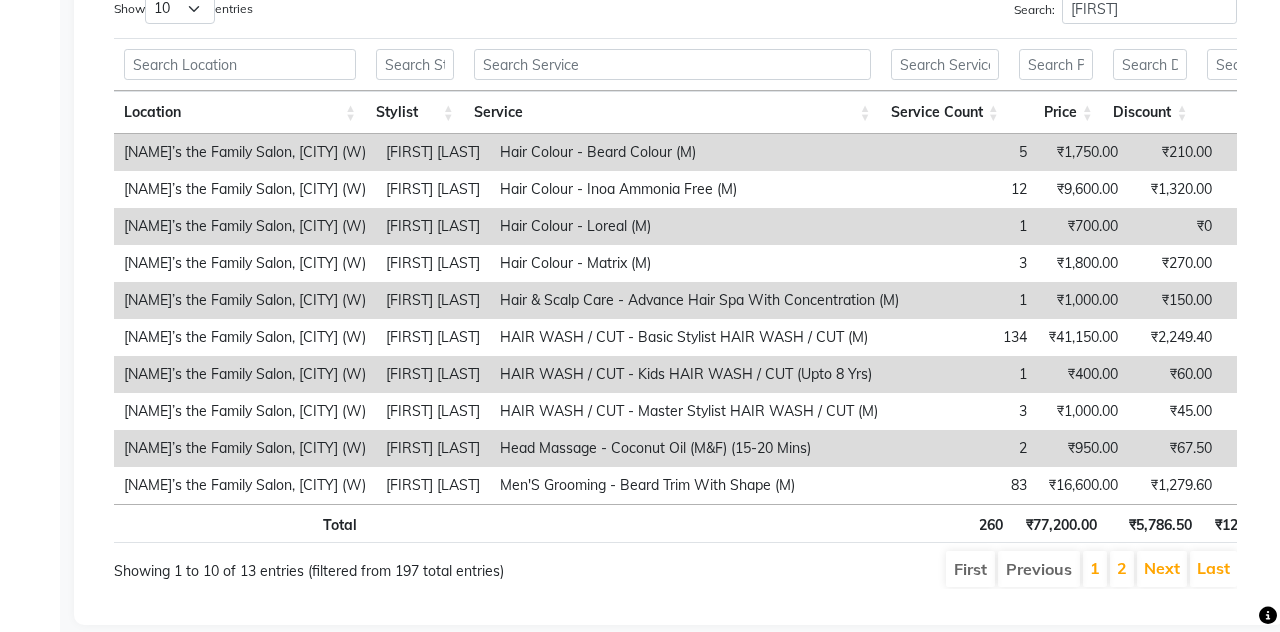 scroll, scrollTop: 650, scrollLeft: 0, axis: vertical 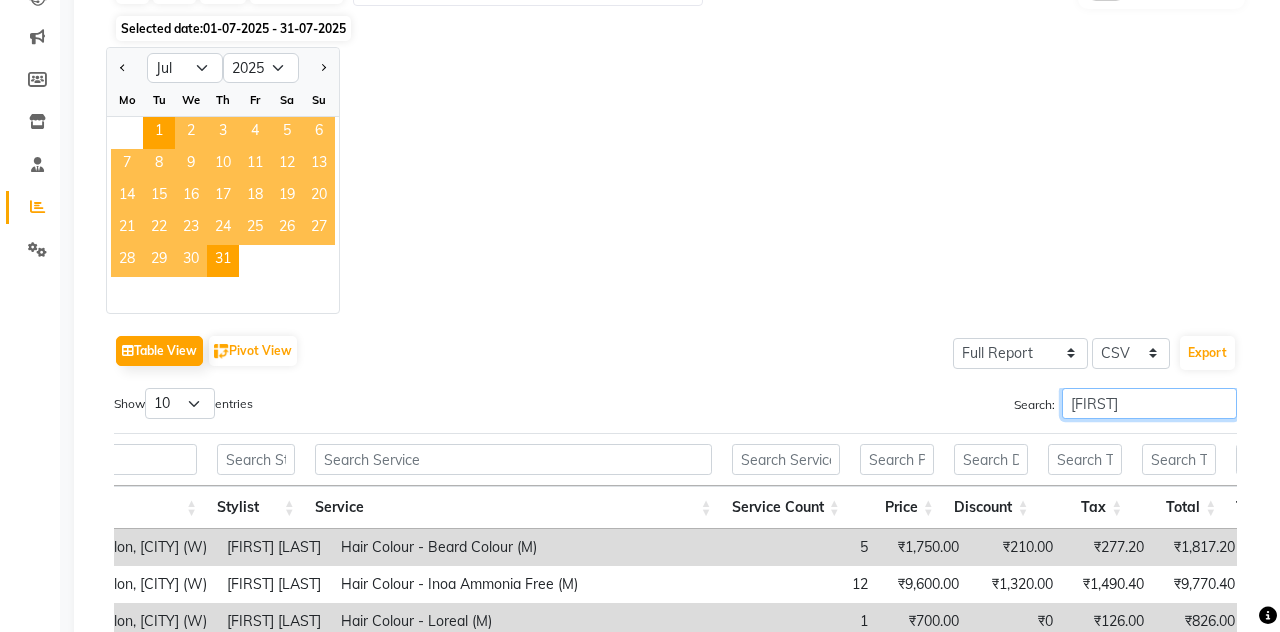 click on "[FIRST]" at bounding box center [1149, 403] 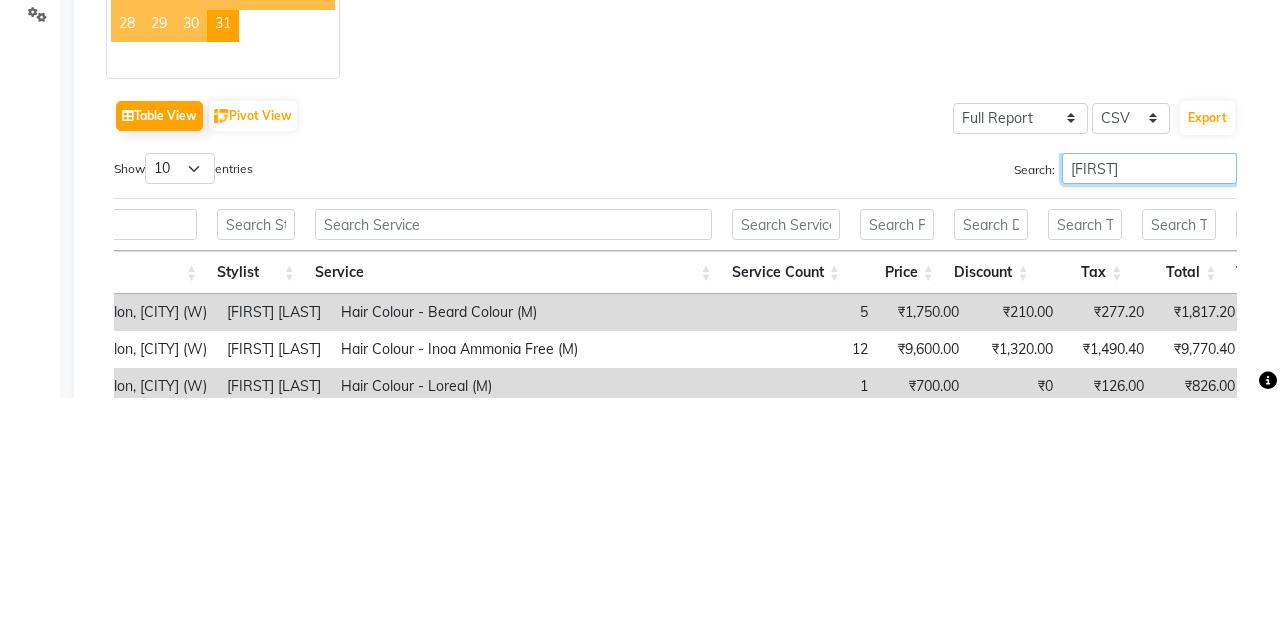 scroll, scrollTop: 236, scrollLeft: 0, axis: vertical 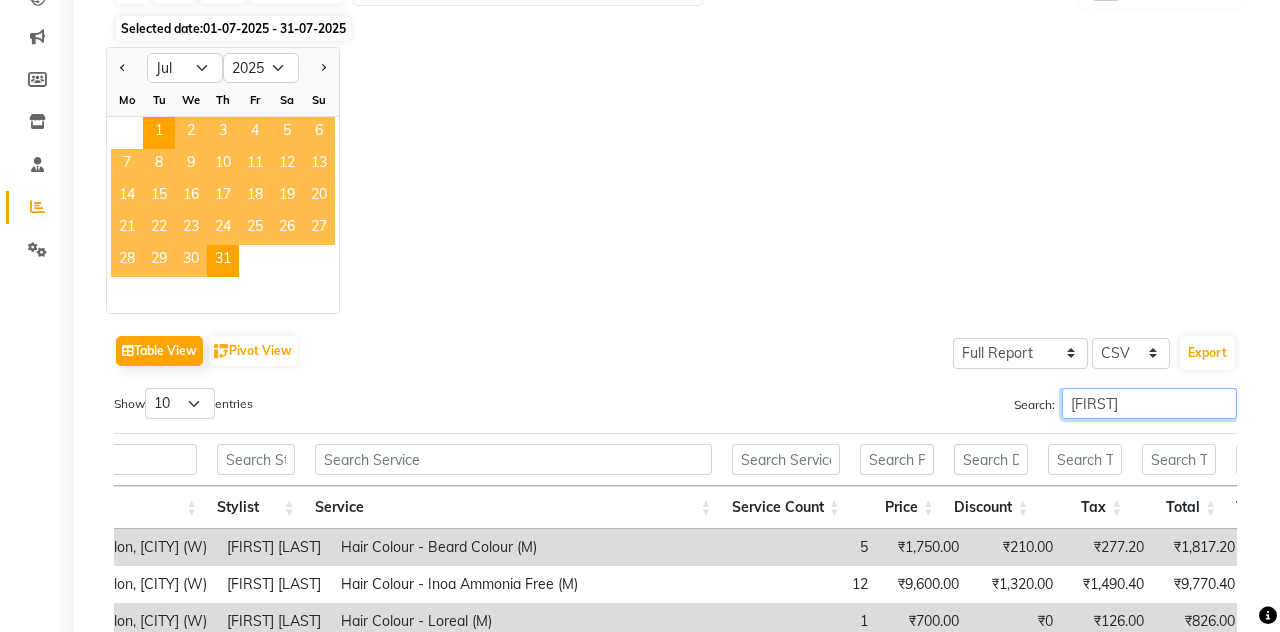 click on "[FIRST]" at bounding box center [1149, 403] 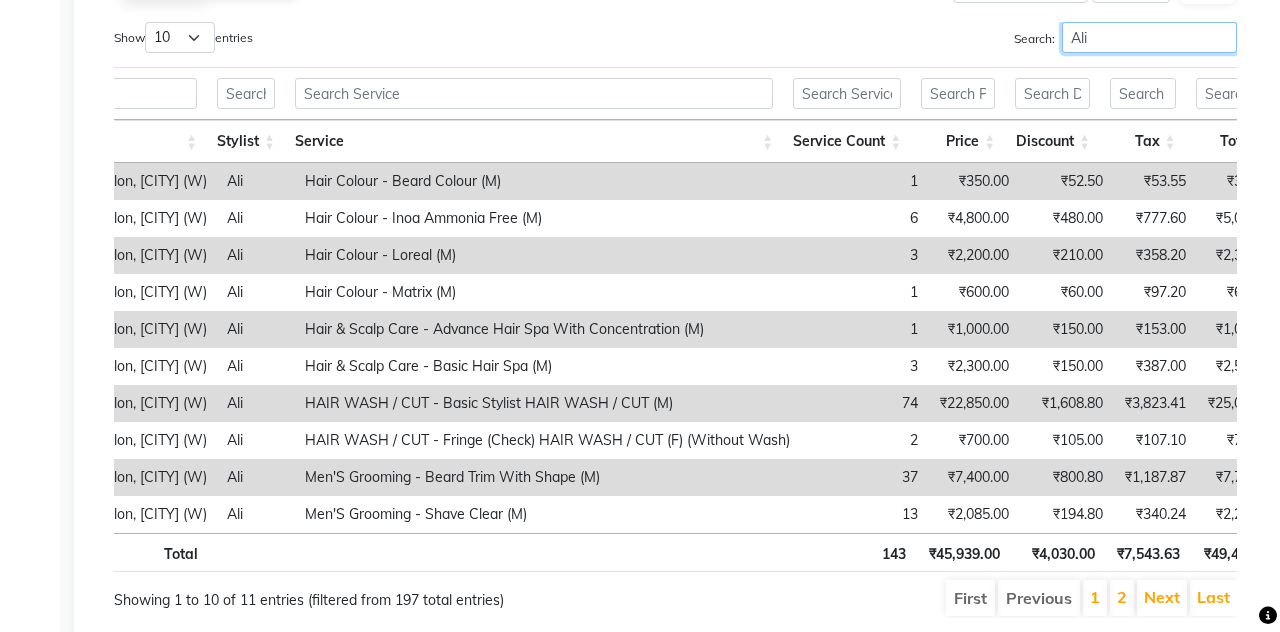 scroll, scrollTop: 604, scrollLeft: 0, axis: vertical 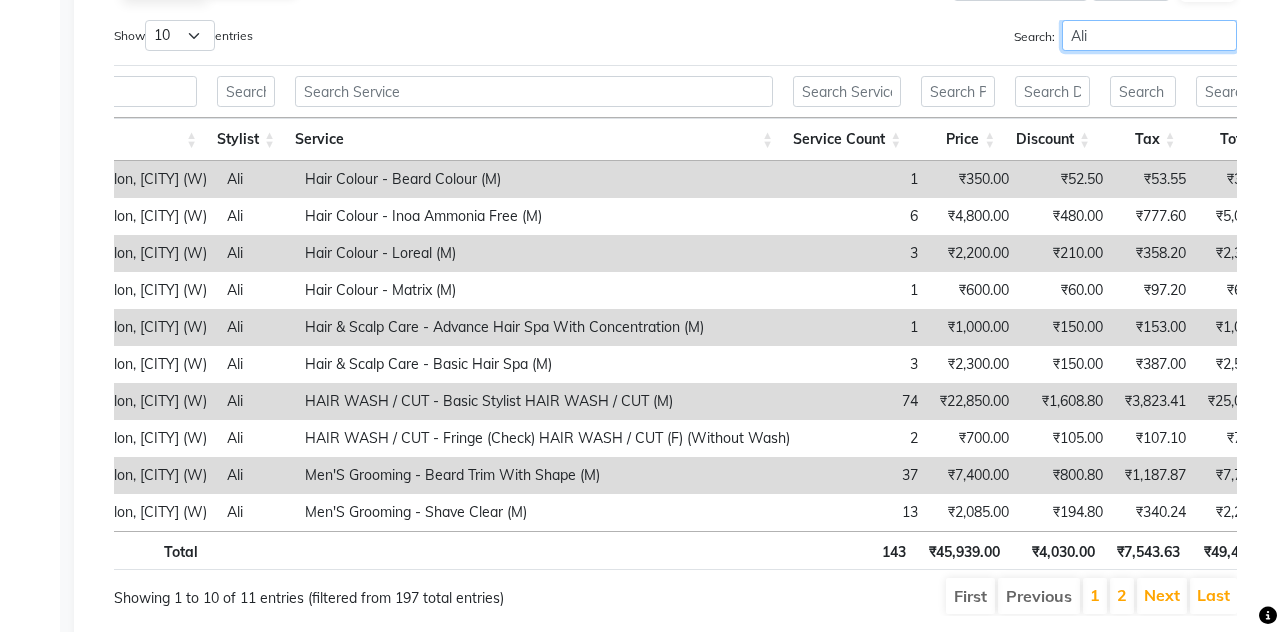 type on "Ali" 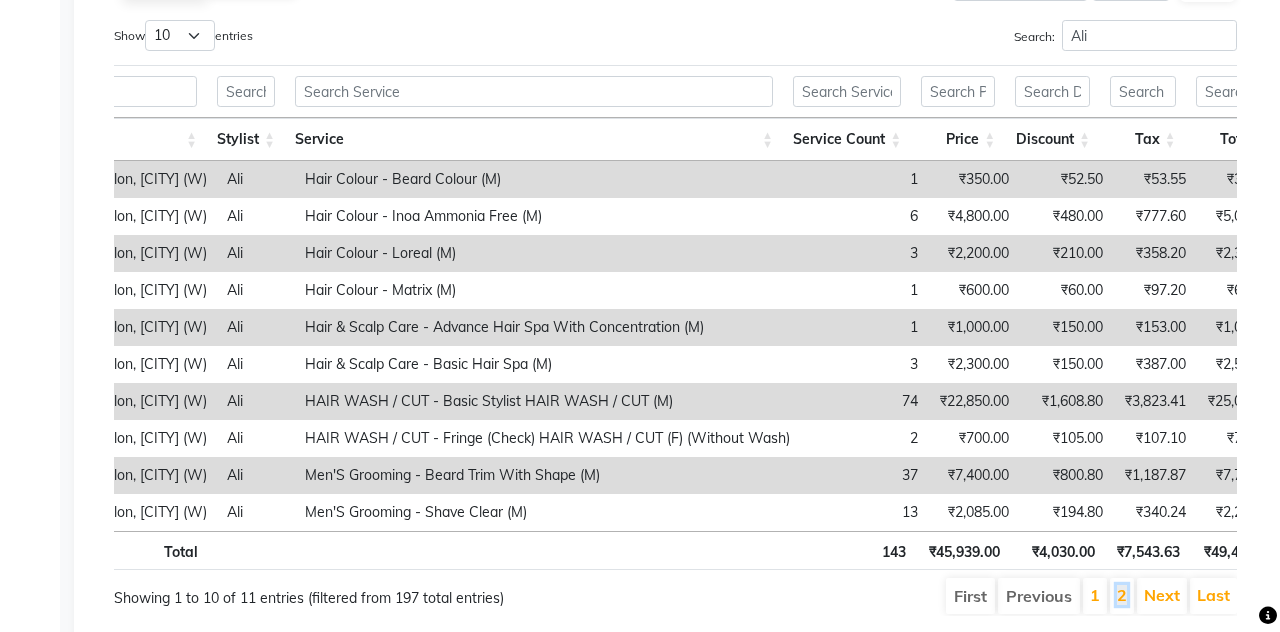 click on "2" at bounding box center (1122, 595) 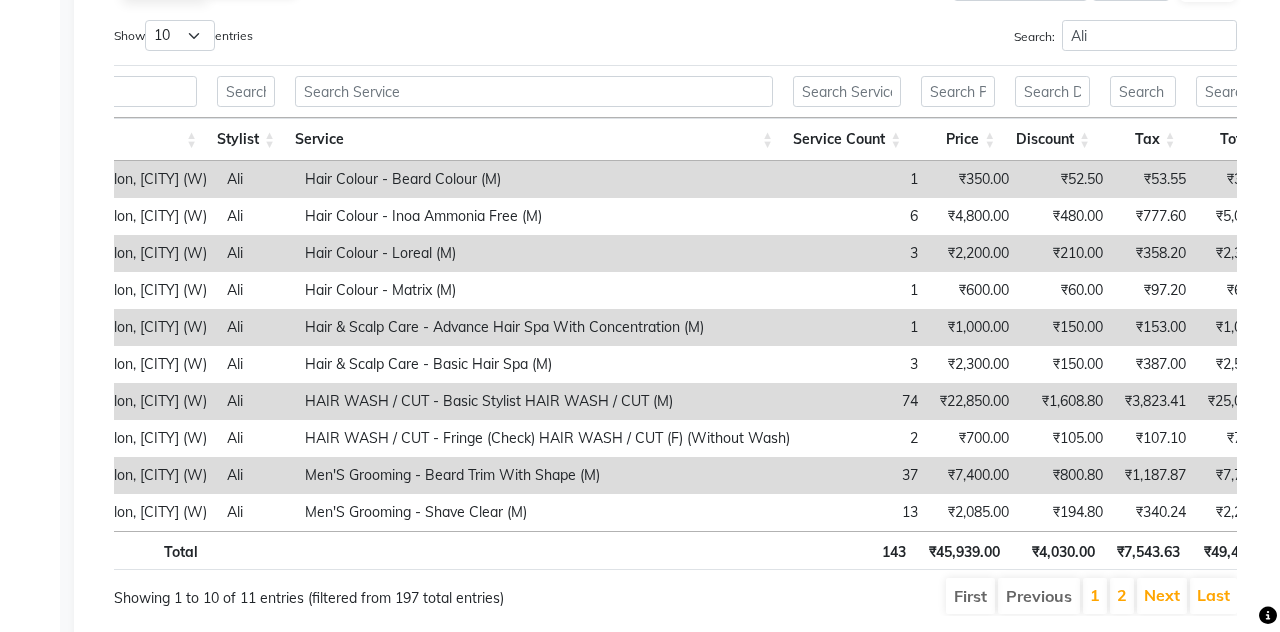 scroll, scrollTop: 316, scrollLeft: 0, axis: vertical 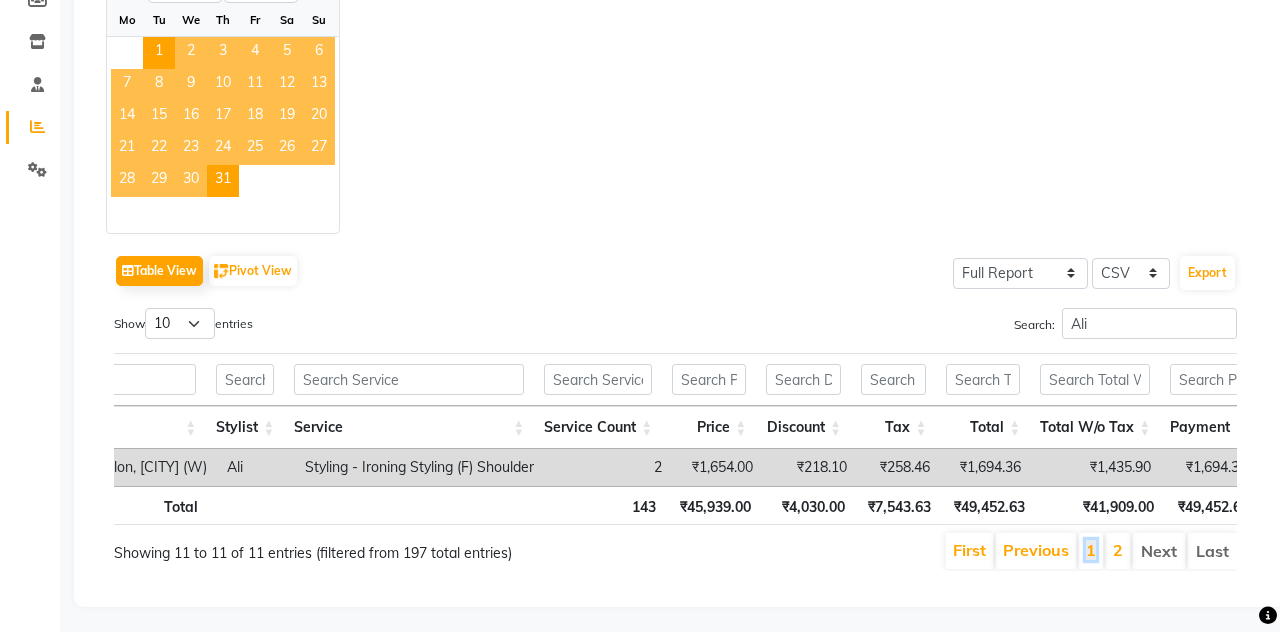 click on "1" at bounding box center (1091, 550) 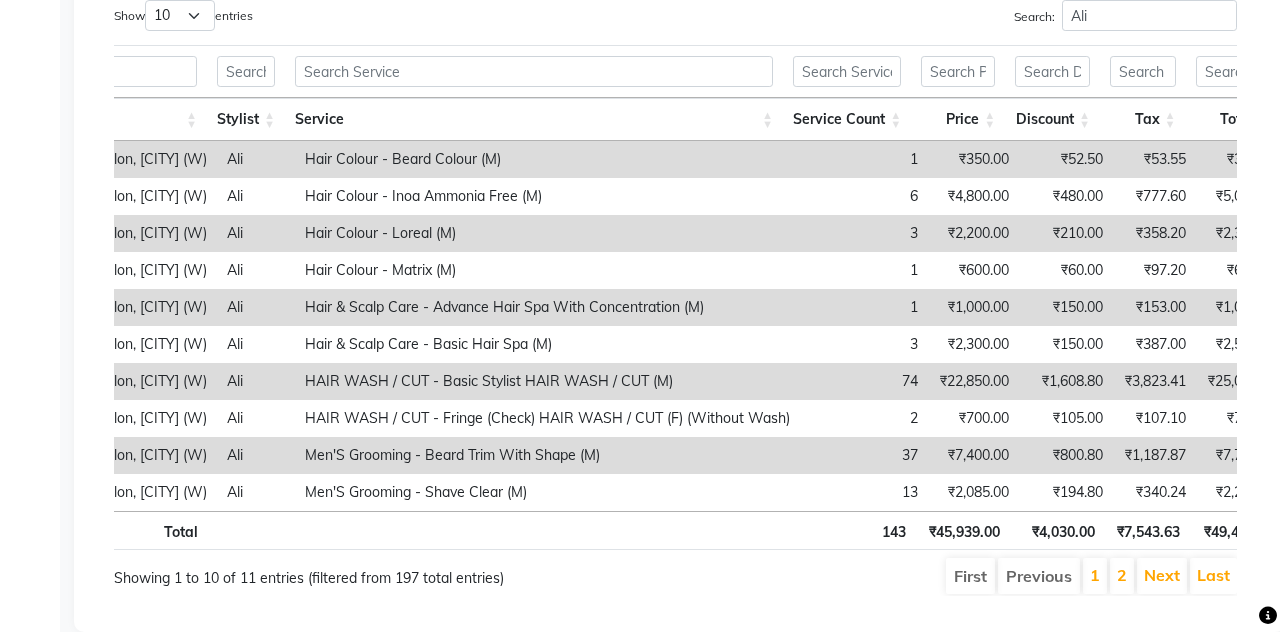 scroll, scrollTop: 650, scrollLeft: 0, axis: vertical 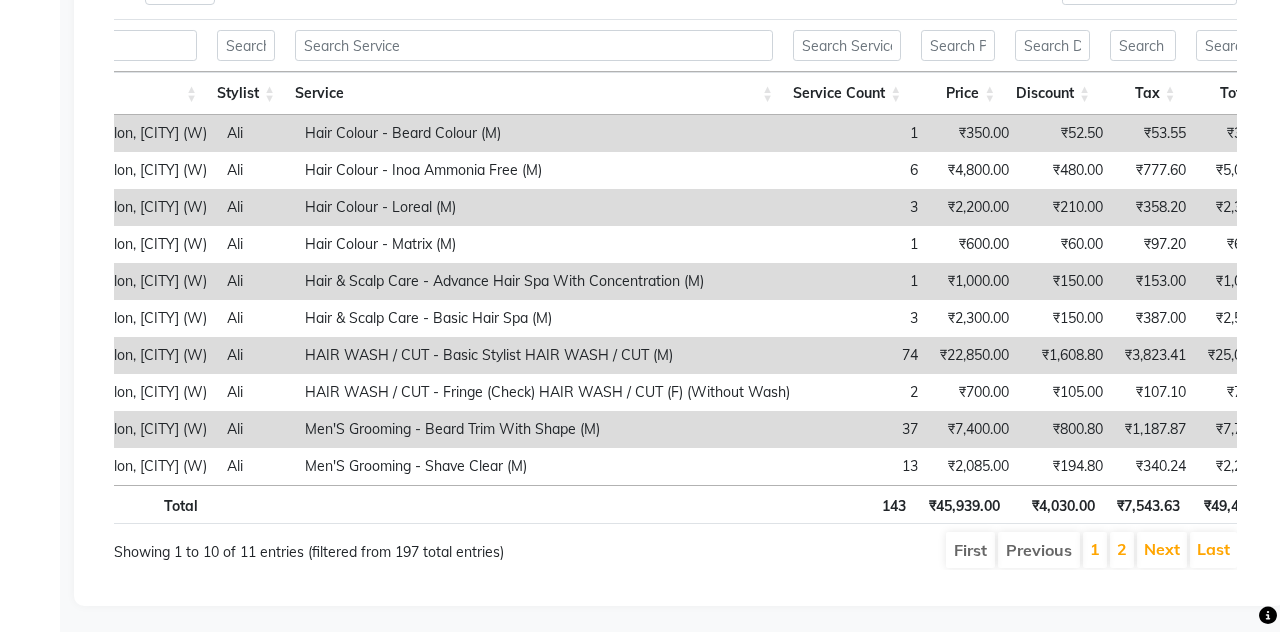 click on "1" at bounding box center (1095, 549) 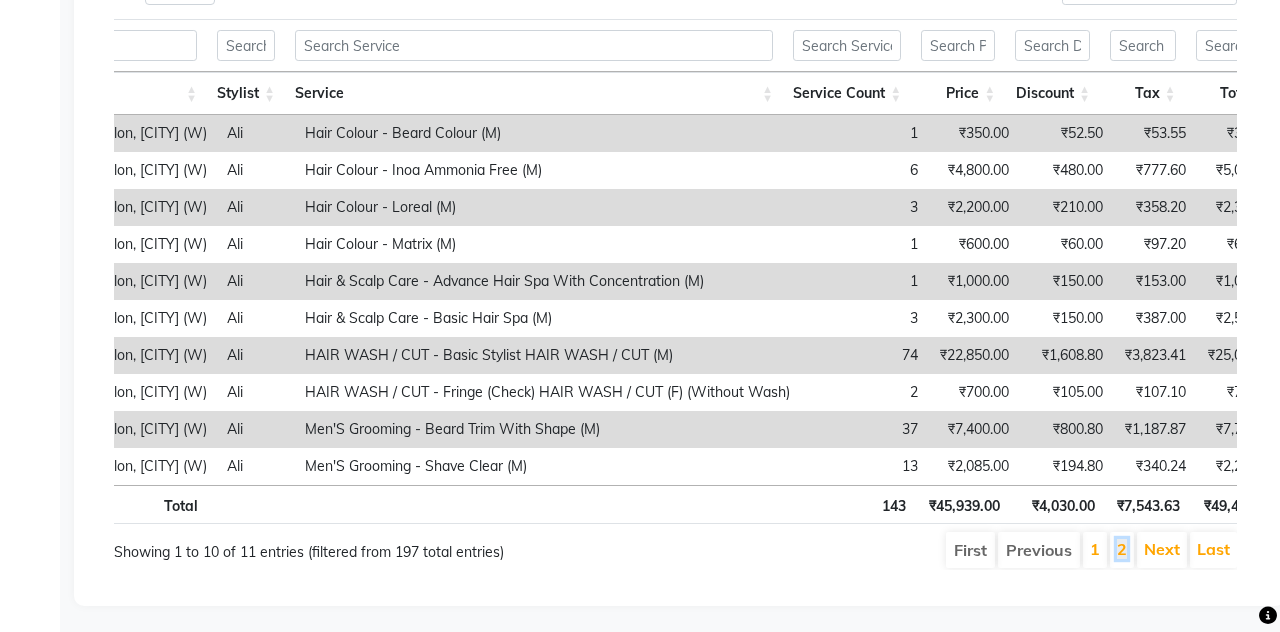click on "2" at bounding box center (1122, 549) 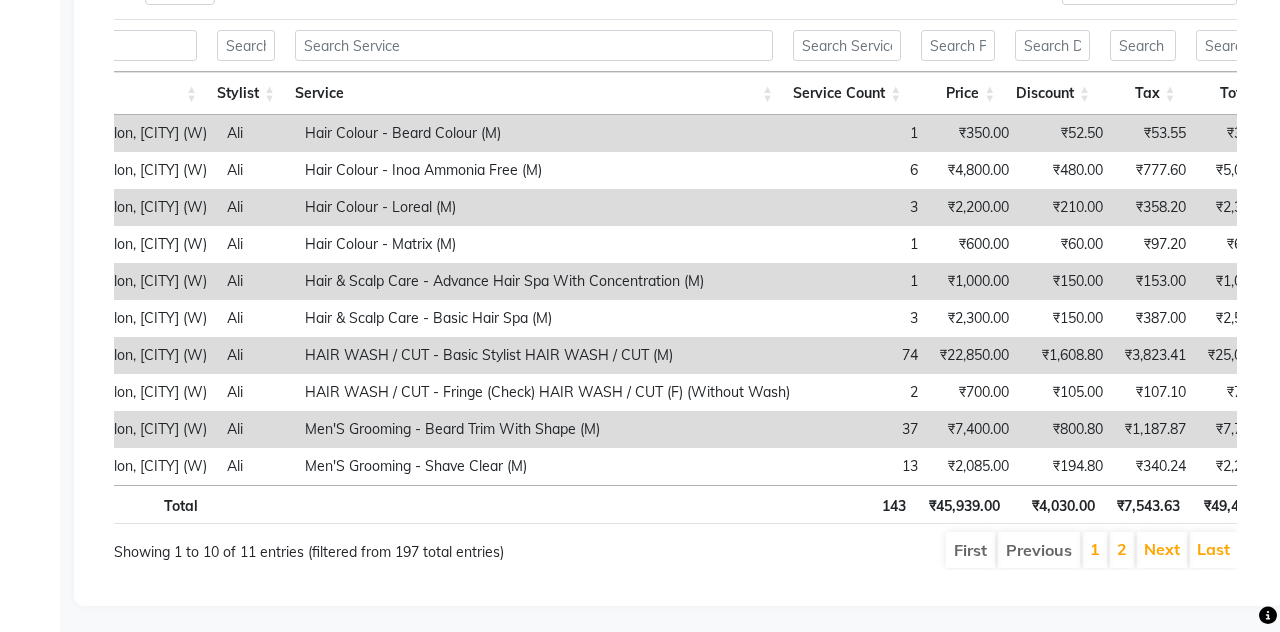 scroll, scrollTop: 316, scrollLeft: 0, axis: vertical 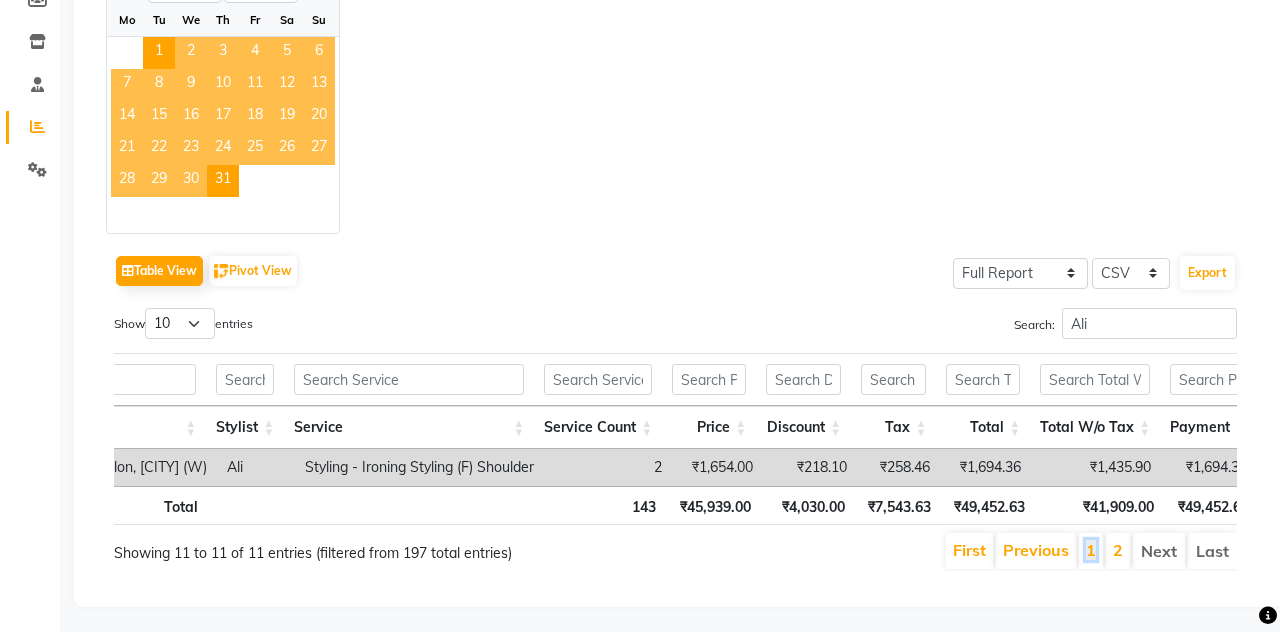 click on "1" at bounding box center (1091, 550) 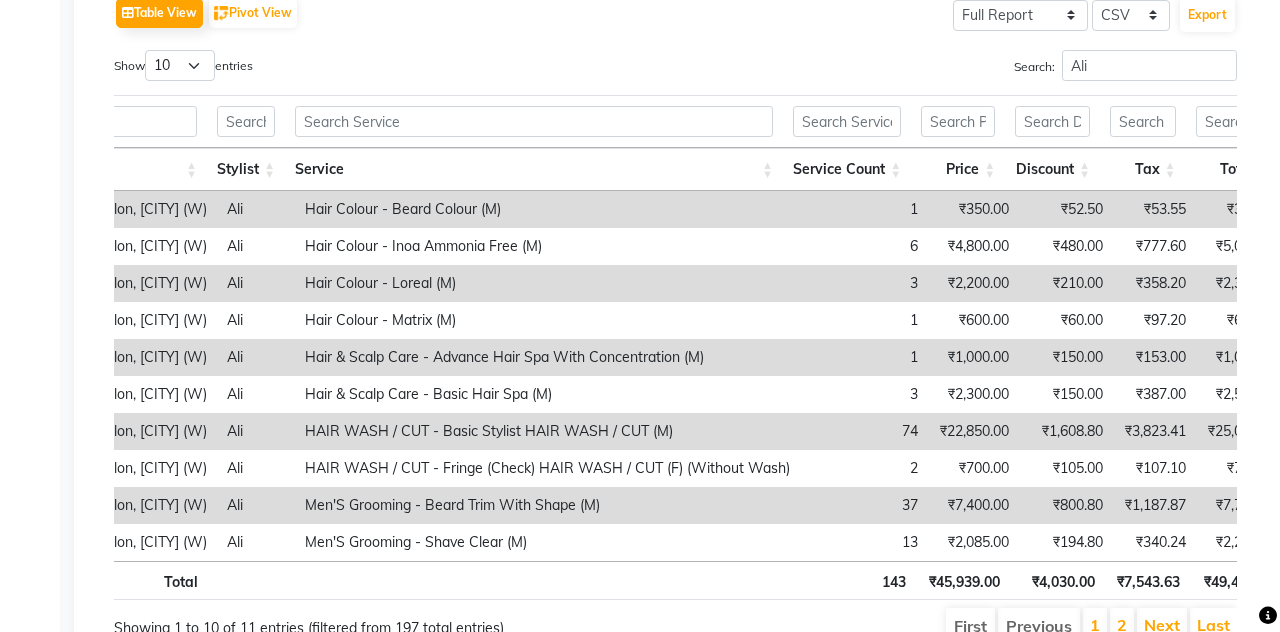 scroll, scrollTop: 574, scrollLeft: 0, axis: vertical 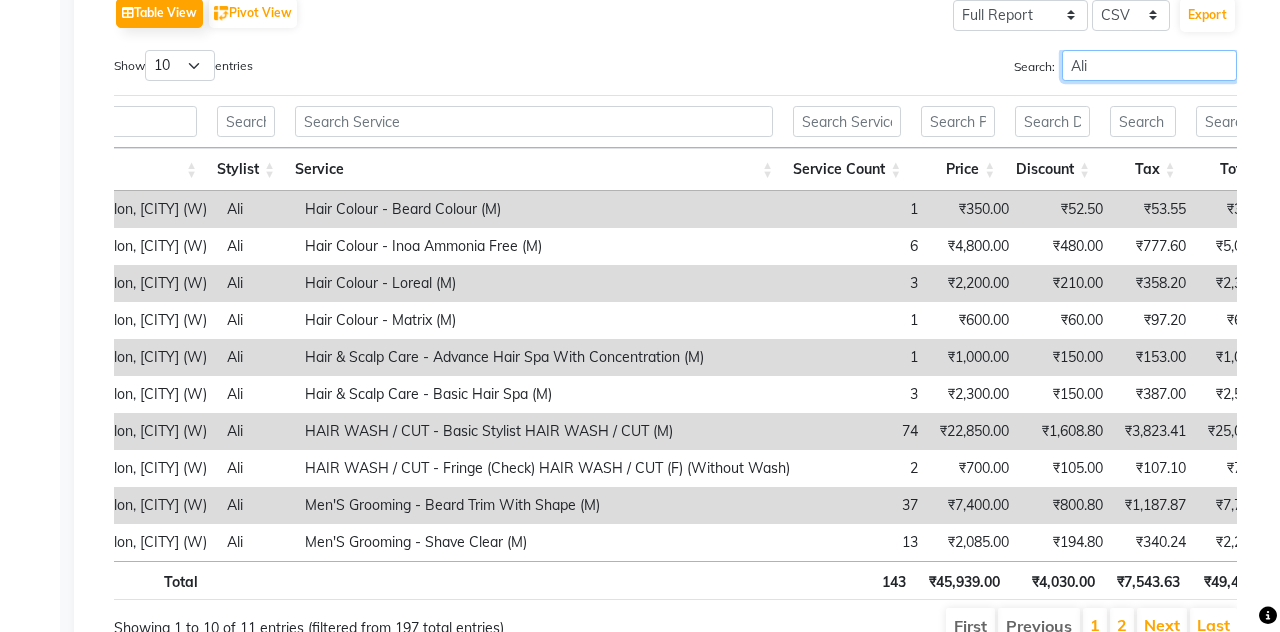 click on "Ali" at bounding box center [1149, 65] 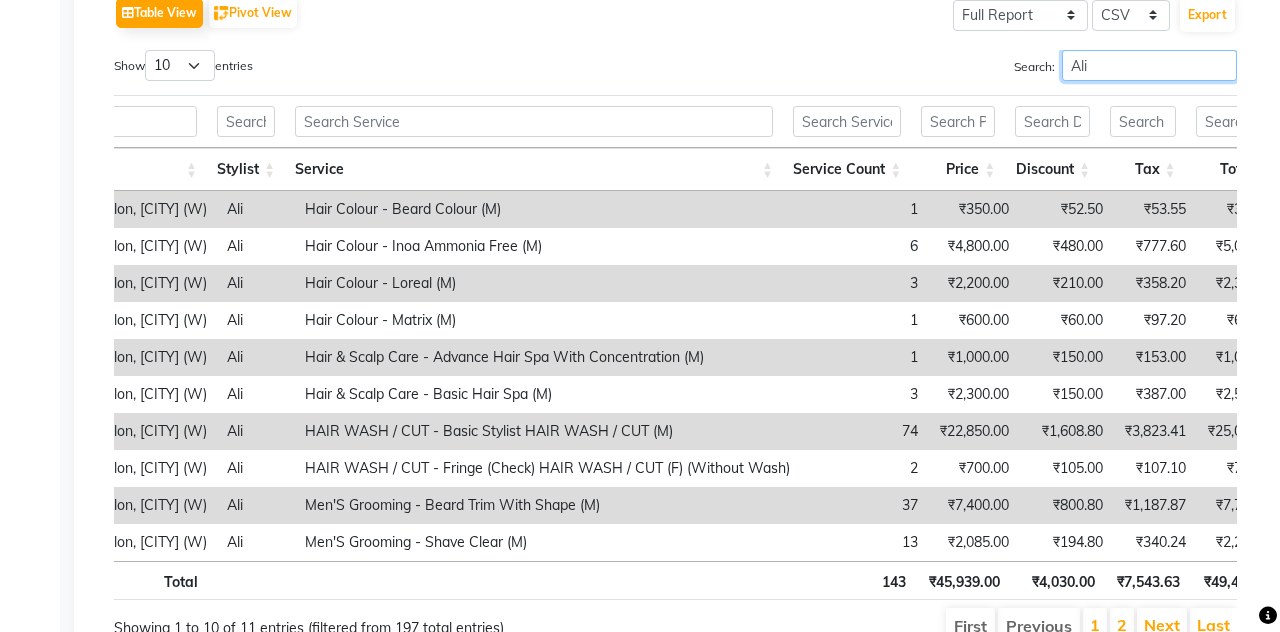 click on "Ali" at bounding box center (1149, 65) 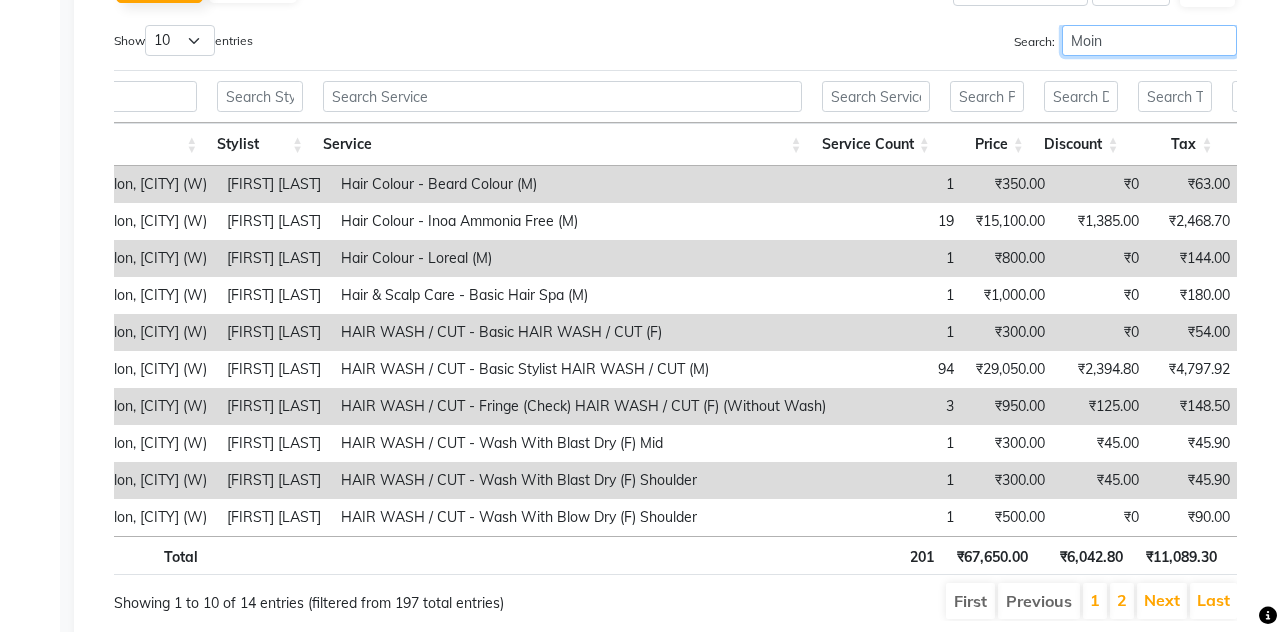 scroll, scrollTop: 650, scrollLeft: 0, axis: vertical 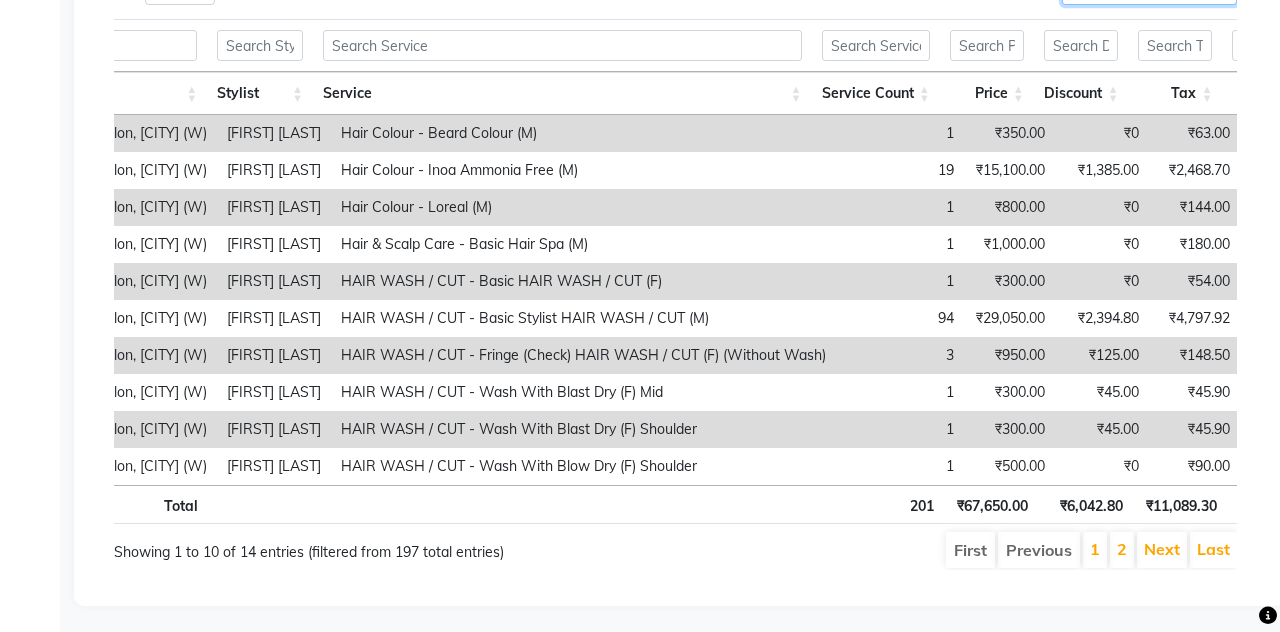 type on "Moin" 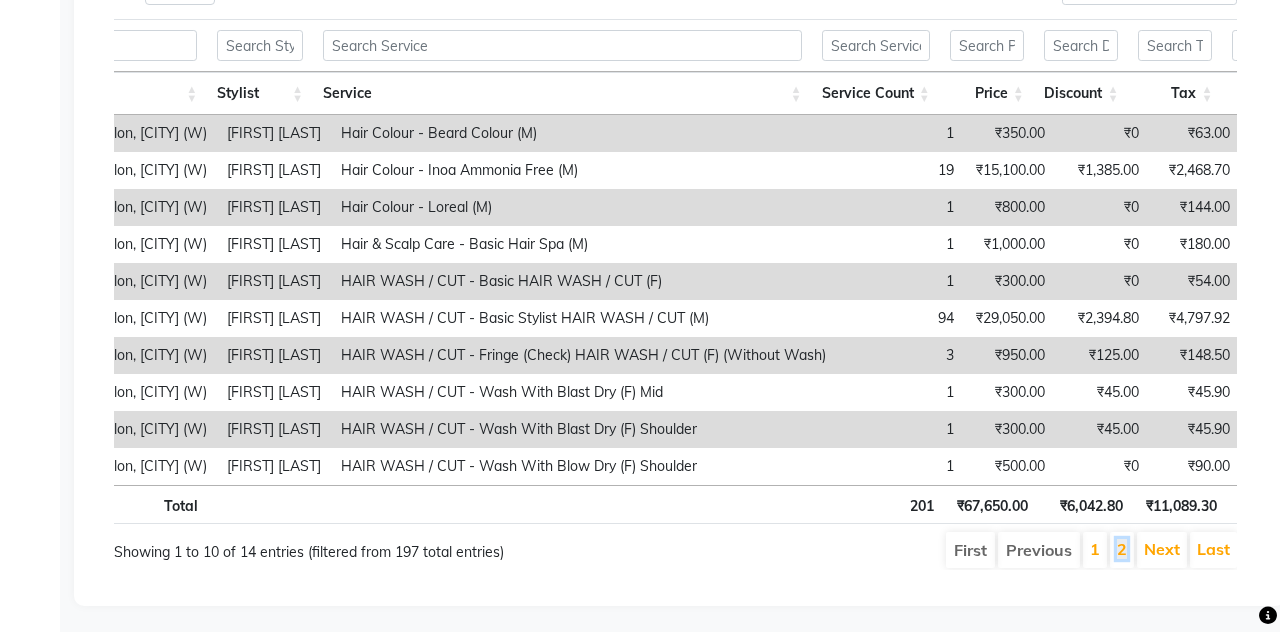 click on "2" at bounding box center [1122, 549] 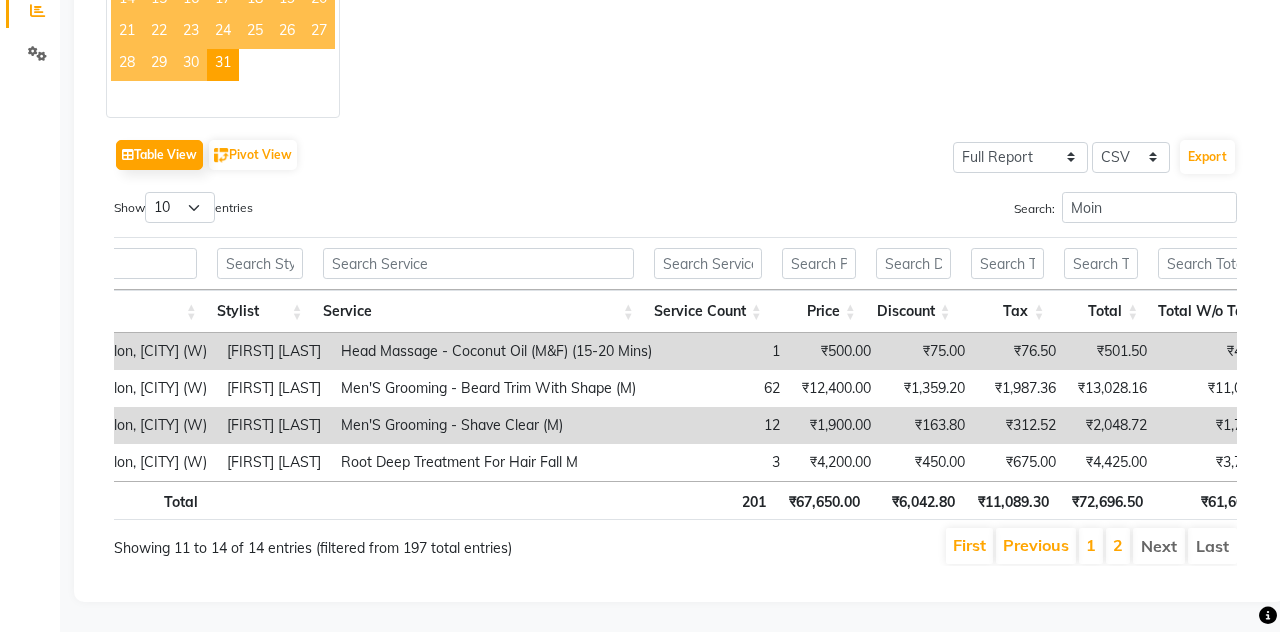 scroll, scrollTop: 428, scrollLeft: 0, axis: vertical 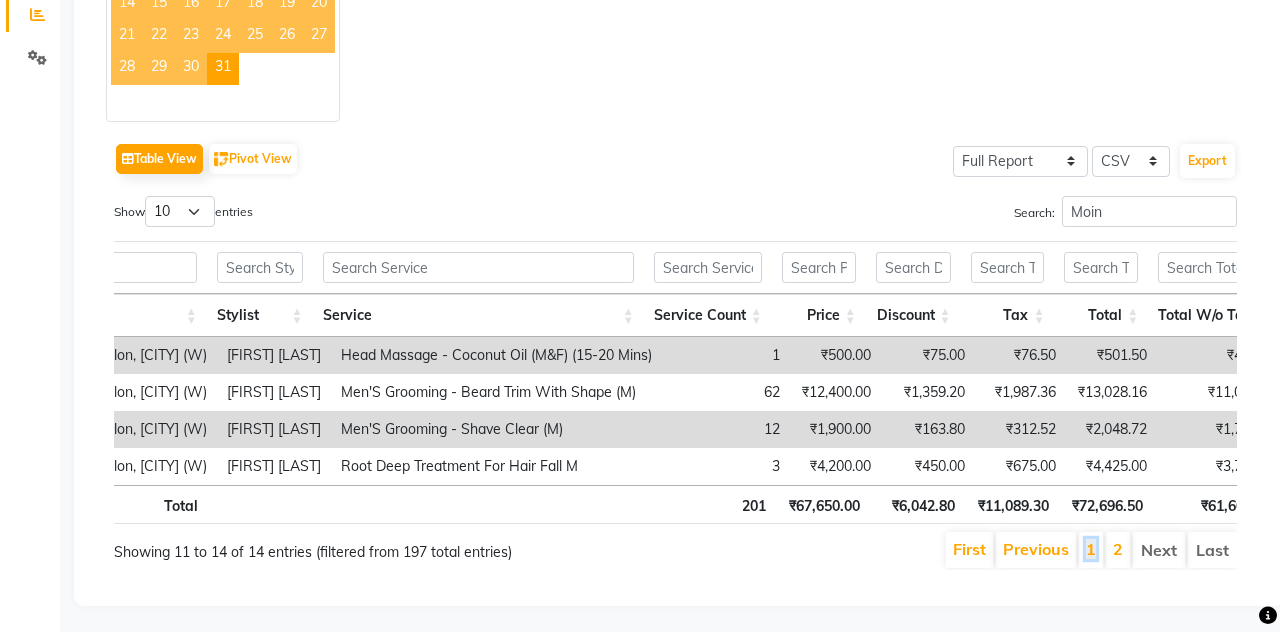 click on "1" at bounding box center (1091, 549) 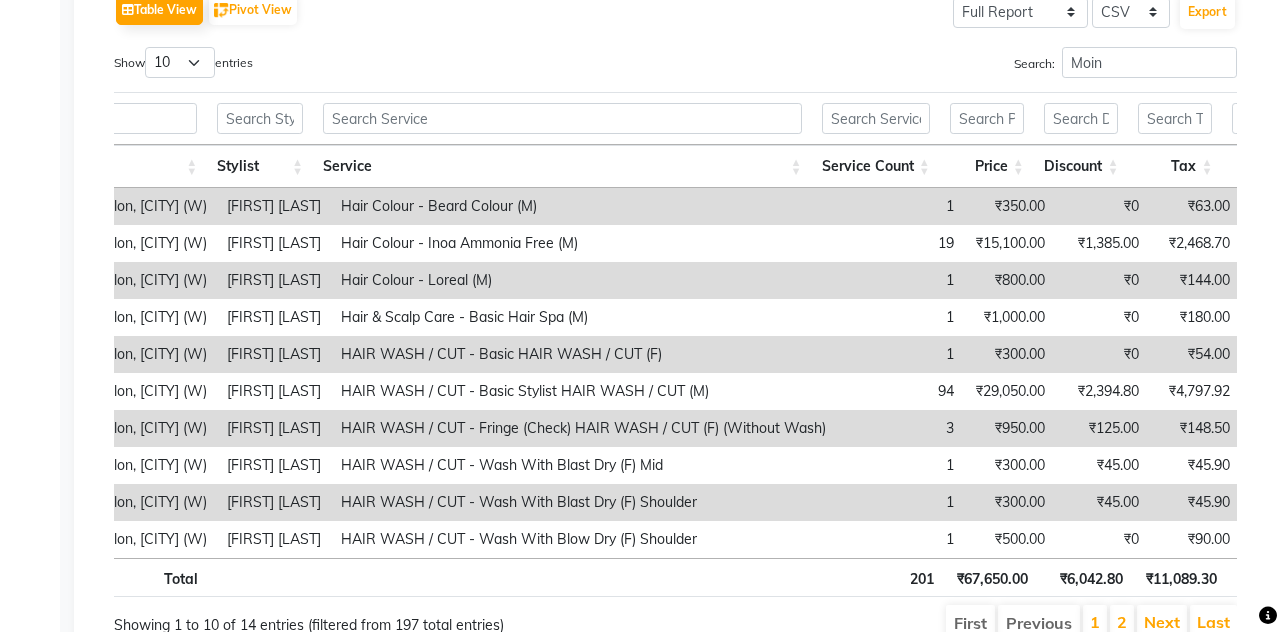 scroll, scrollTop: 650, scrollLeft: 0, axis: vertical 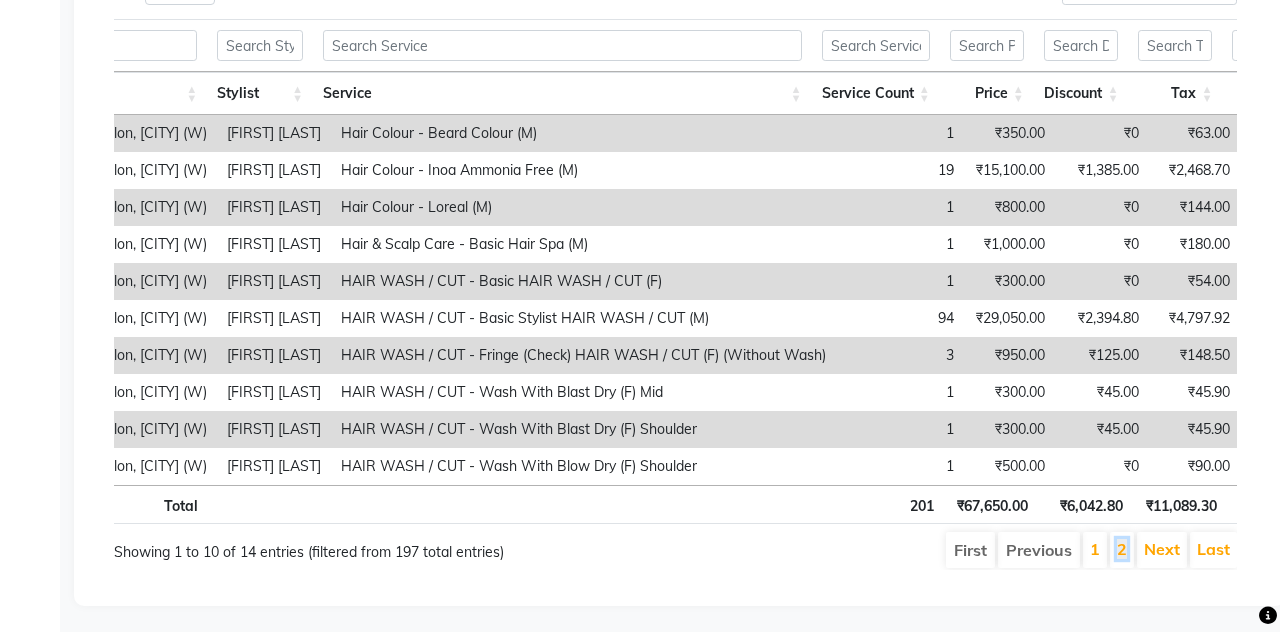 click on "2" at bounding box center [1122, 549] 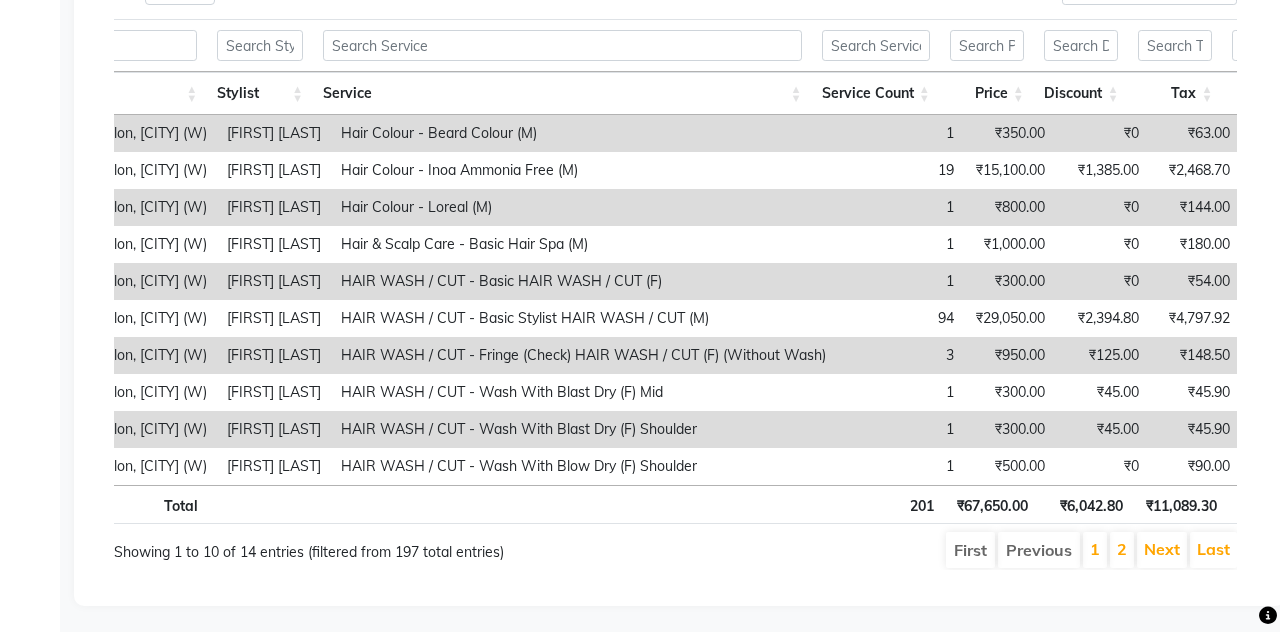 scroll, scrollTop: 428, scrollLeft: 0, axis: vertical 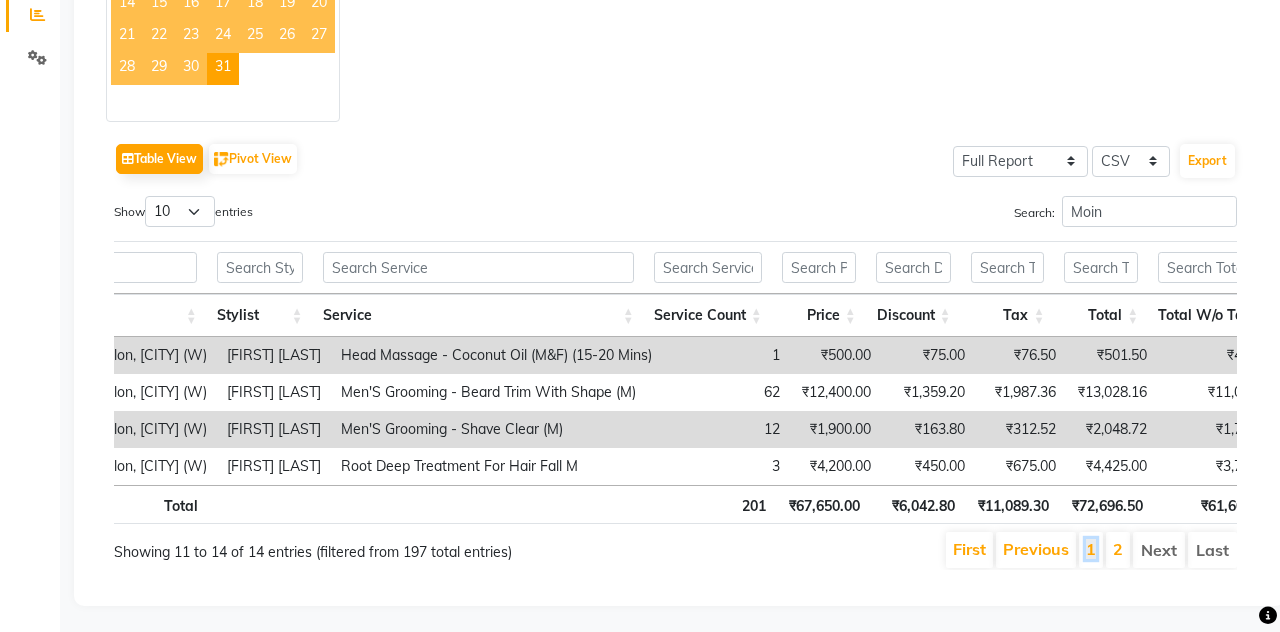click on "1" at bounding box center [1091, 549] 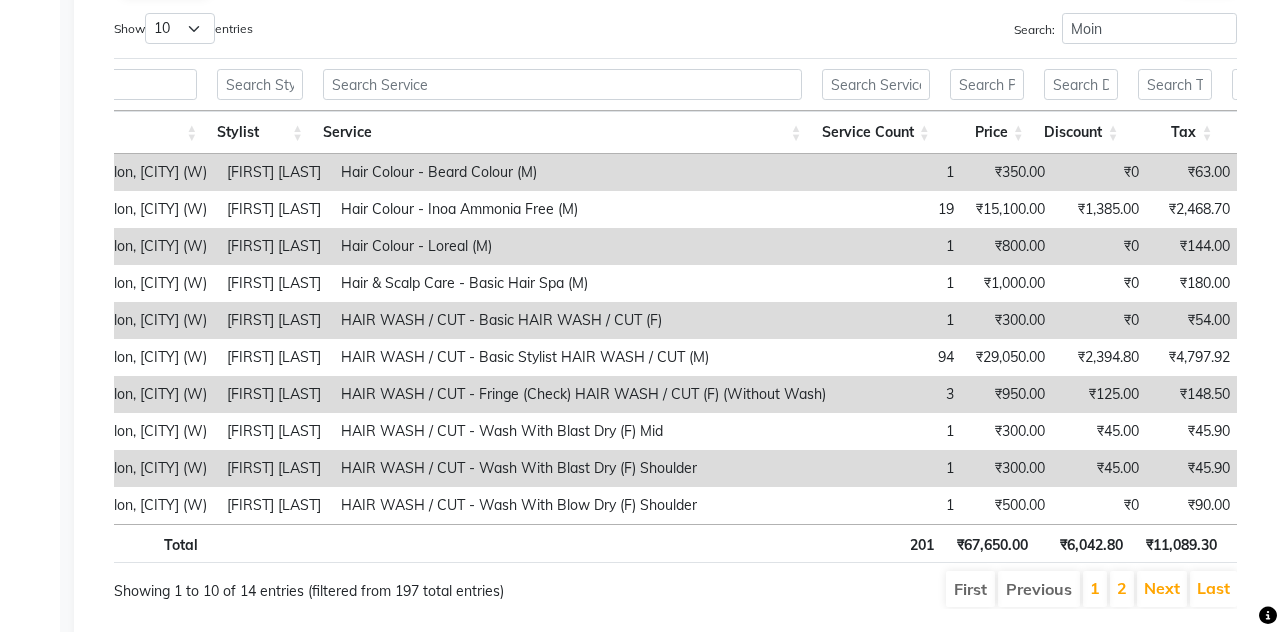 scroll, scrollTop: 650, scrollLeft: 0, axis: vertical 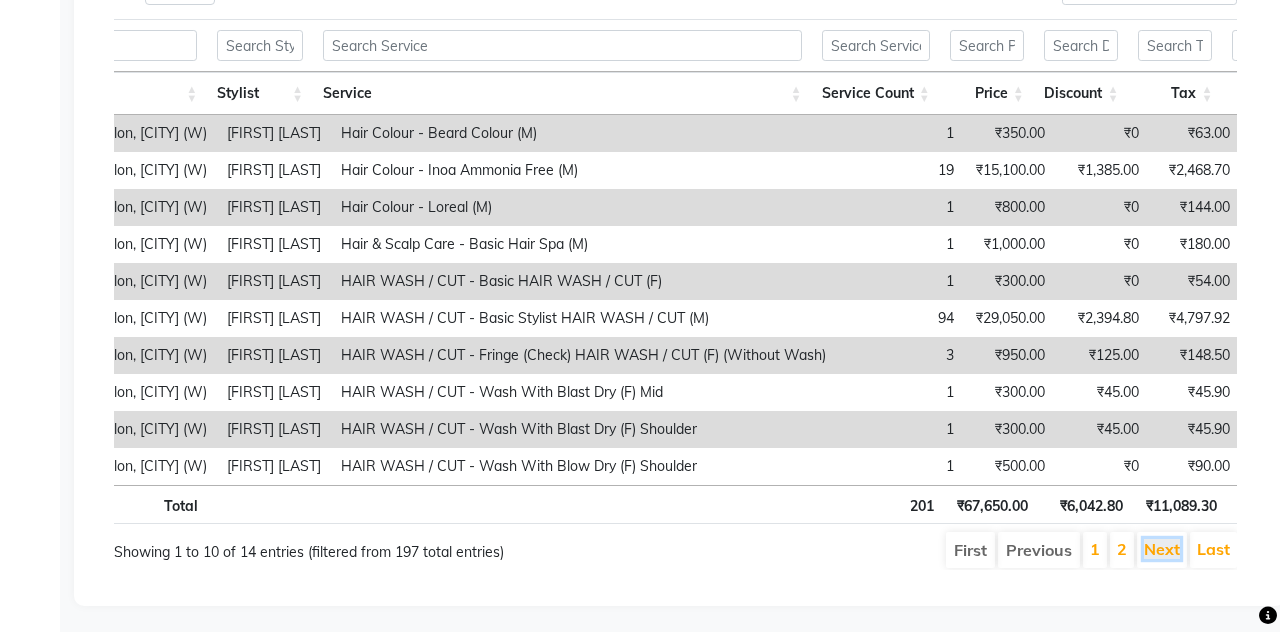 click on "Next" at bounding box center [1162, 549] 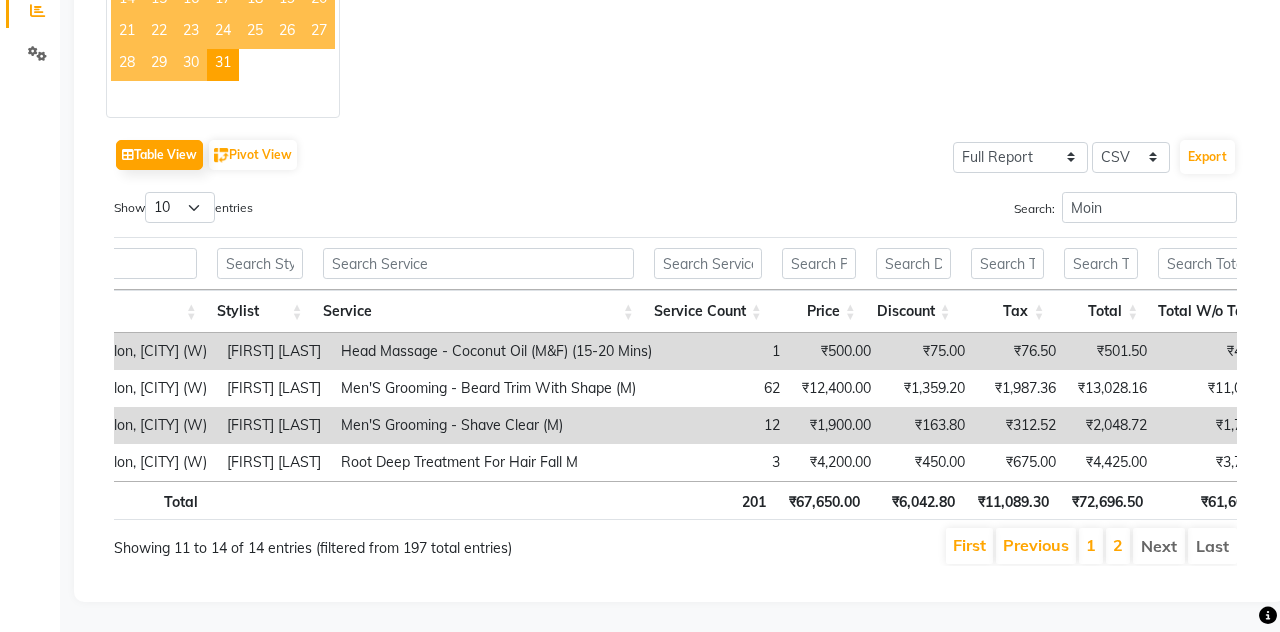 scroll, scrollTop: 428, scrollLeft: 0, axis: vertical 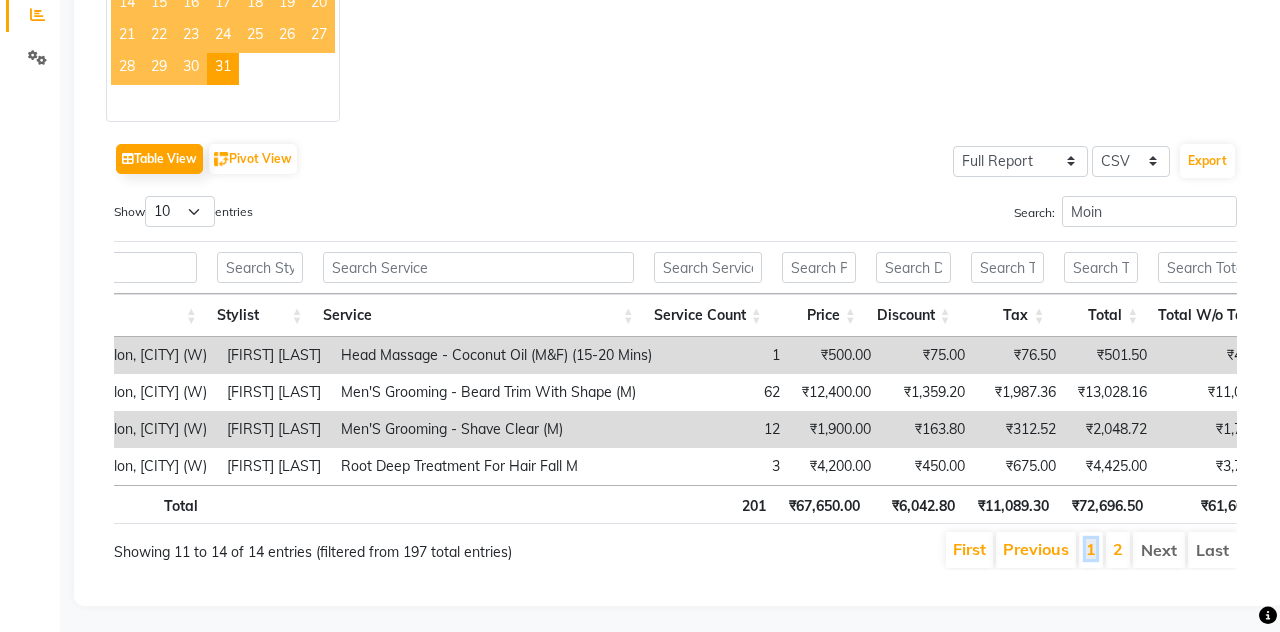 click on "1" at bounding box center [1091, 549] 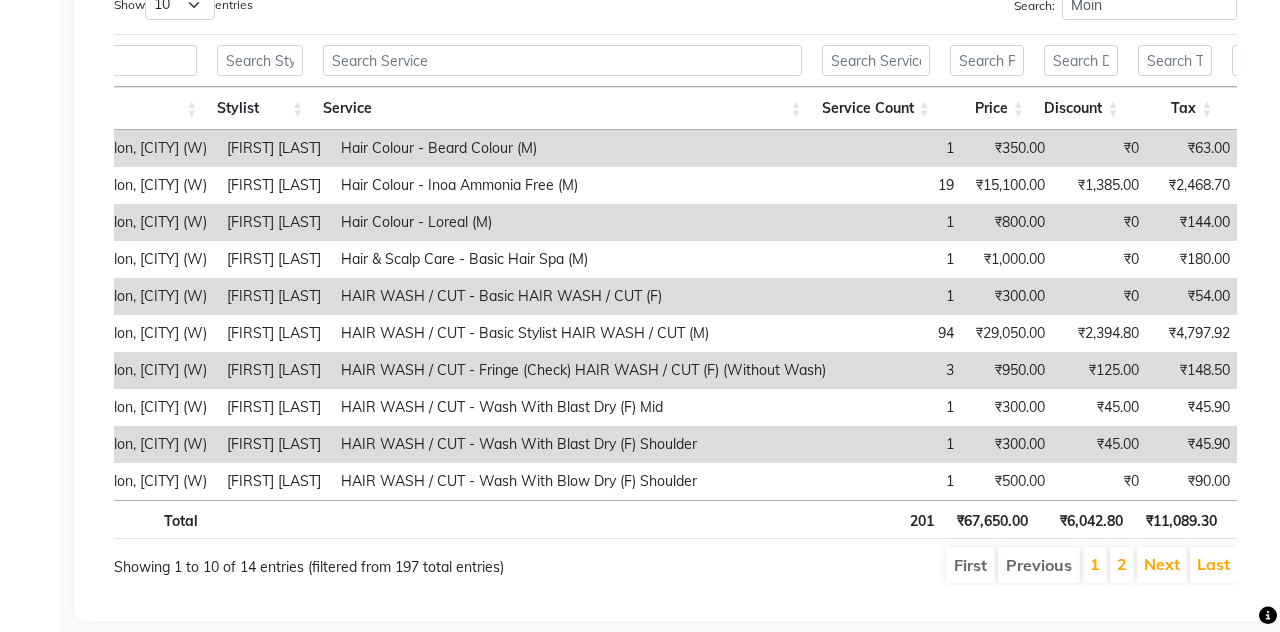 scroll, scrollTop: 650, scrollLeft: 0, axis: vertical 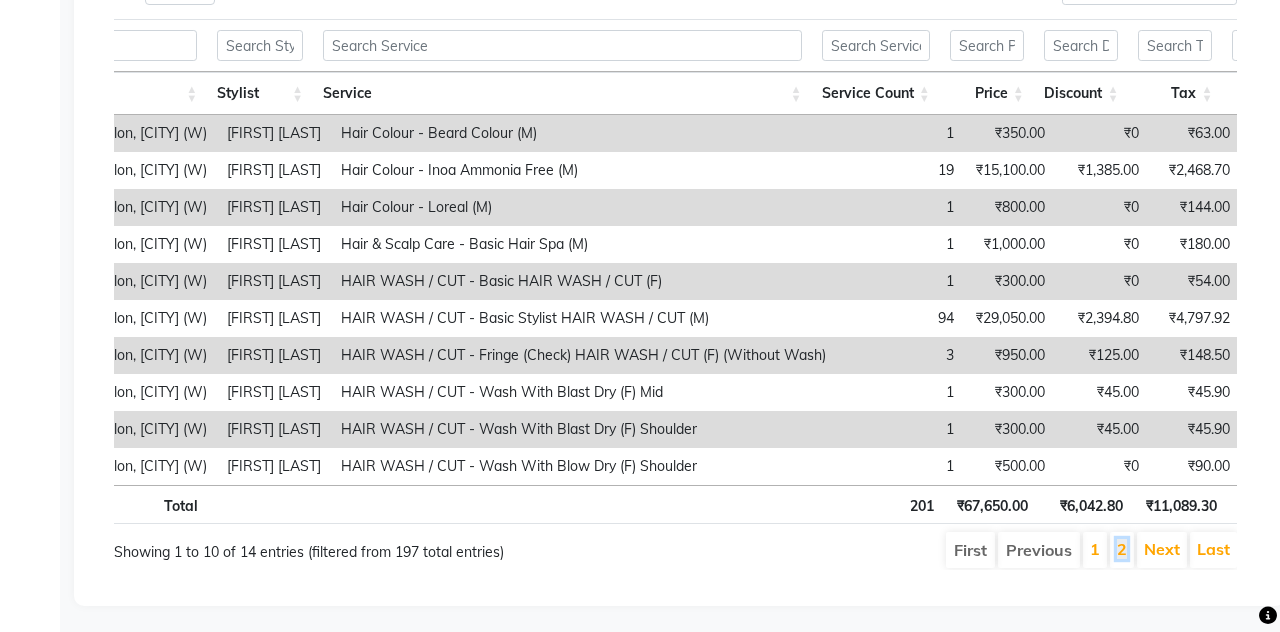 click on "2" at bounding box center [1122, 549] 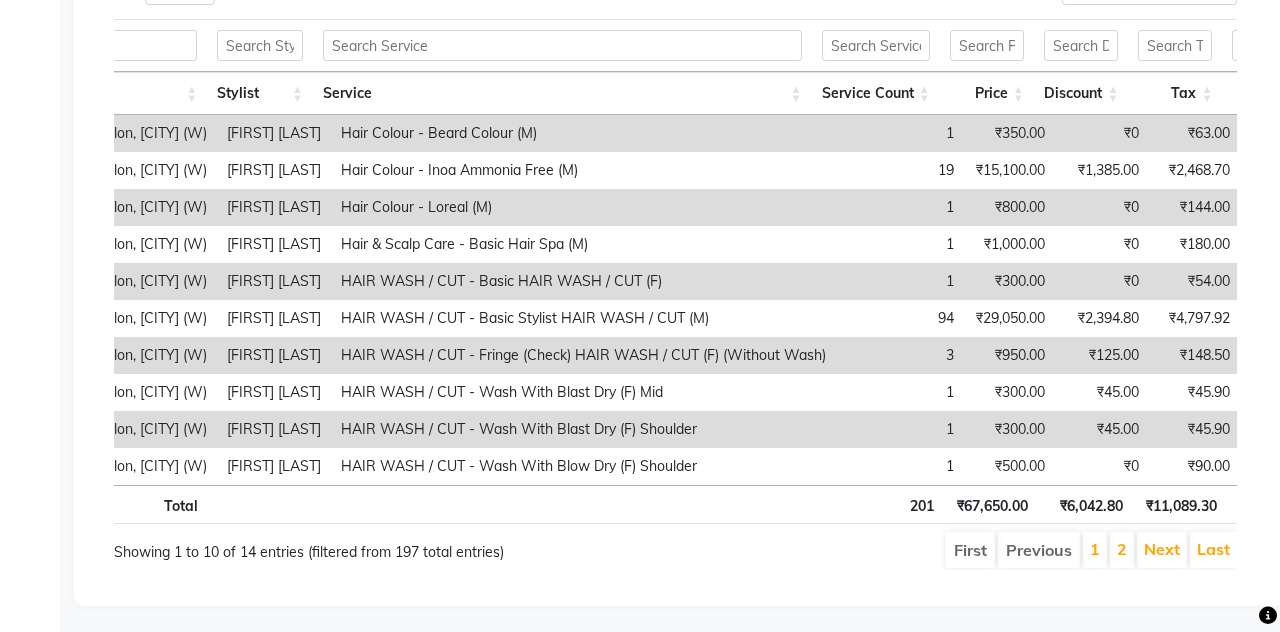 scroll, scrollTop: 428, scrollLeft: 0, axis: vertical 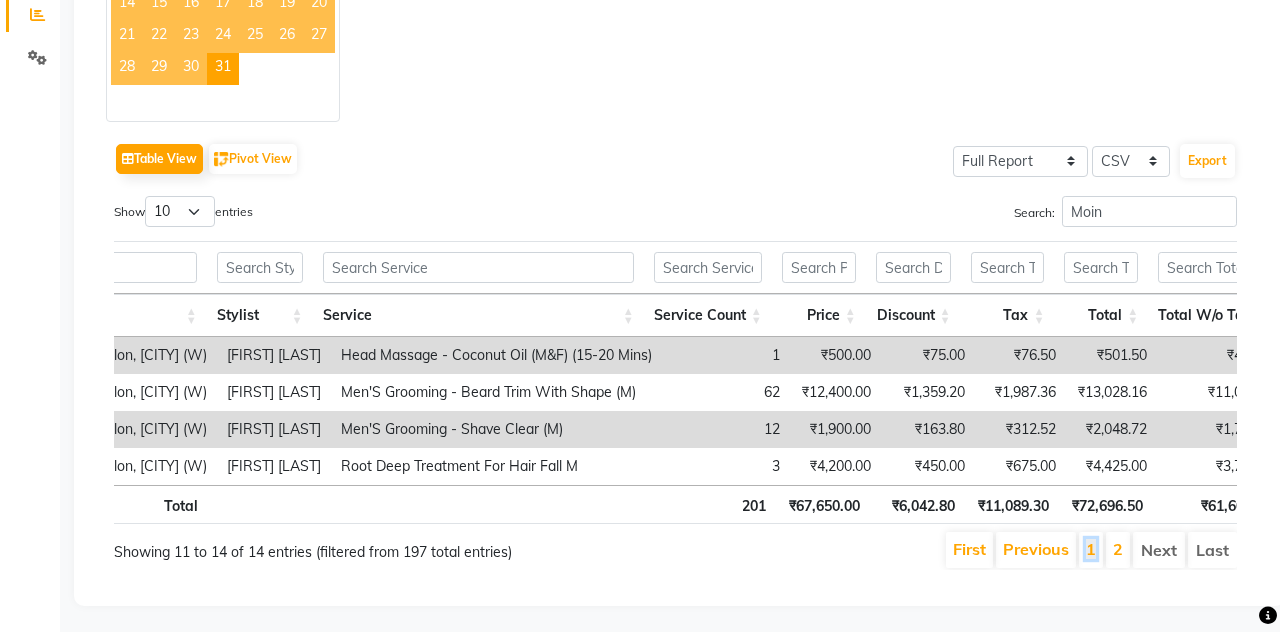 click on "1" at bounding box center (1091, 549) 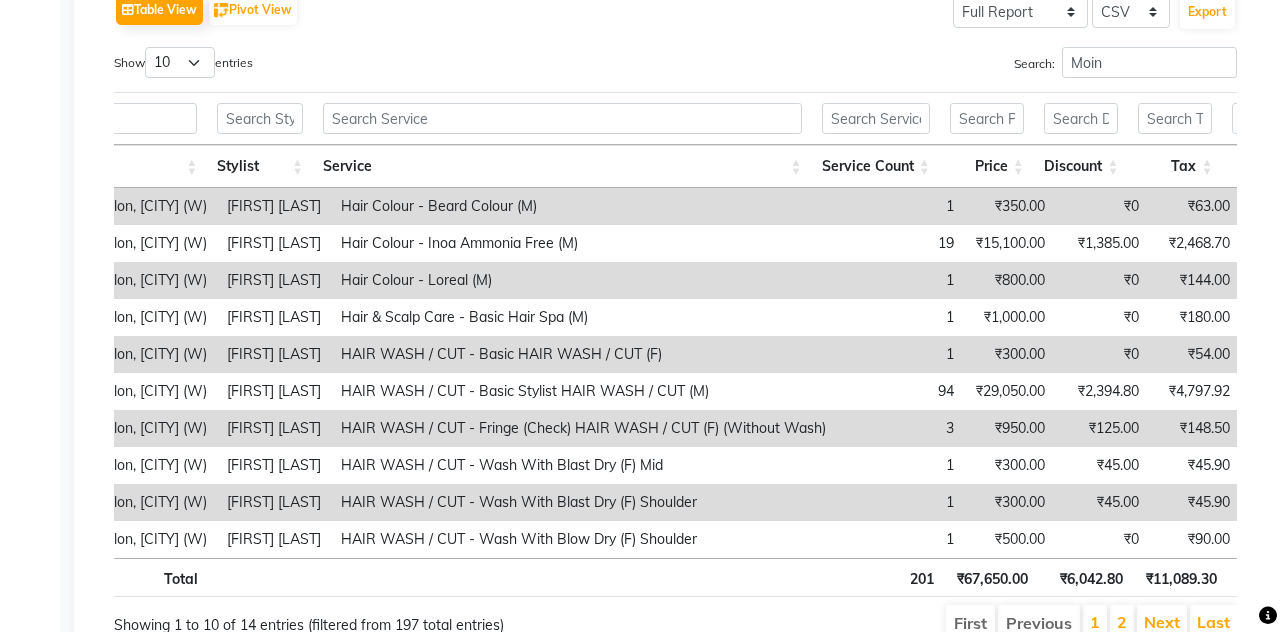 scroll, scrollTop: 650, scrollLeft: 0, axis: vertical 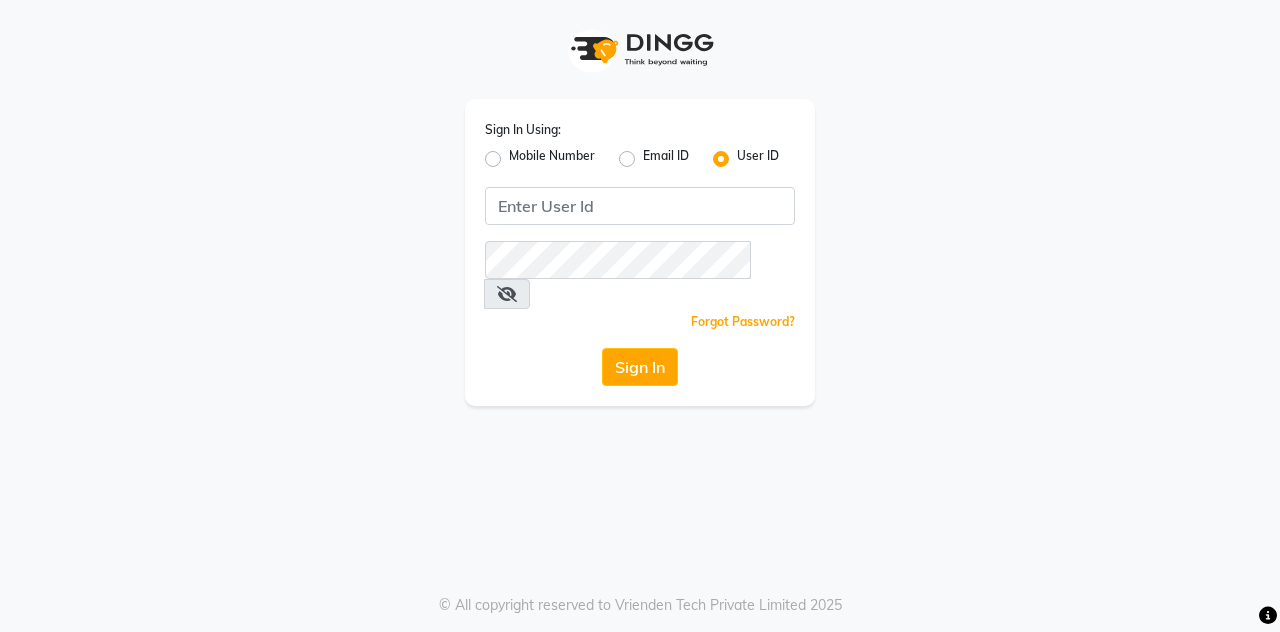 click on "Sign In" 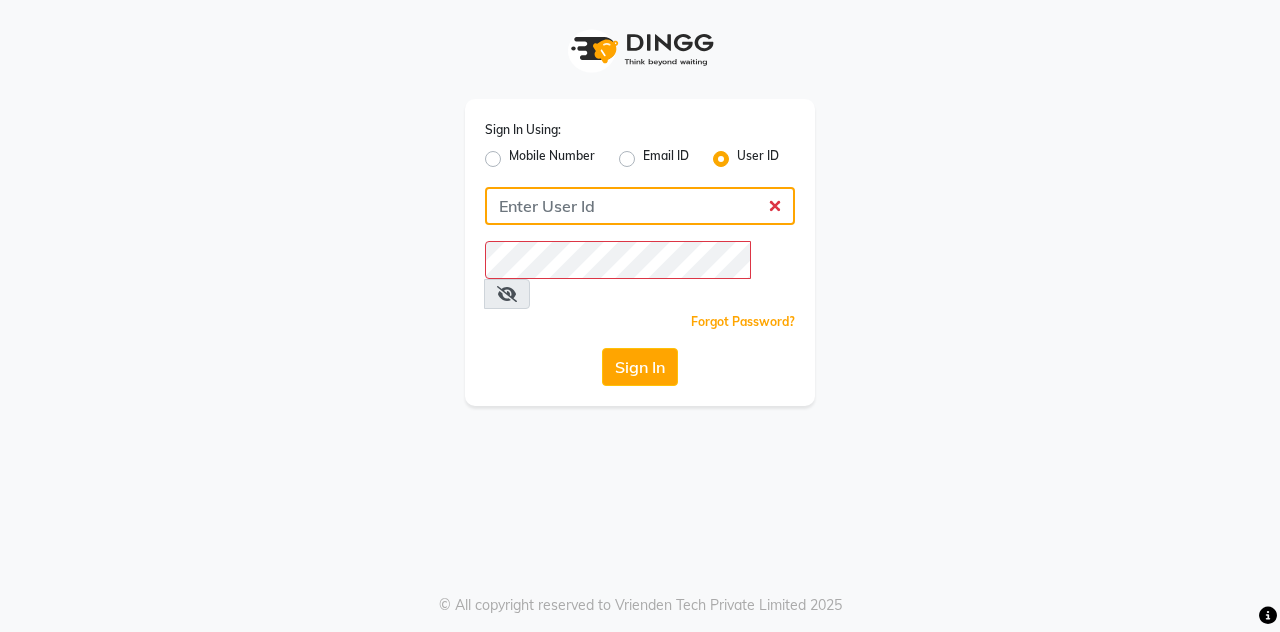 click 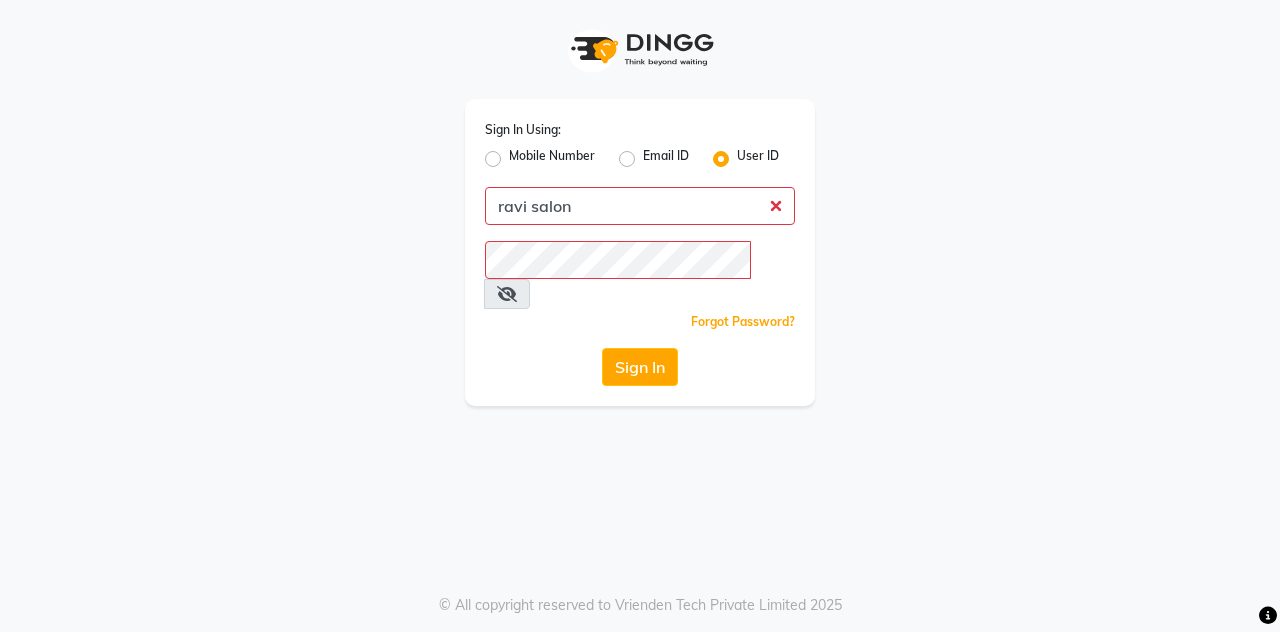 click on "Sign In" 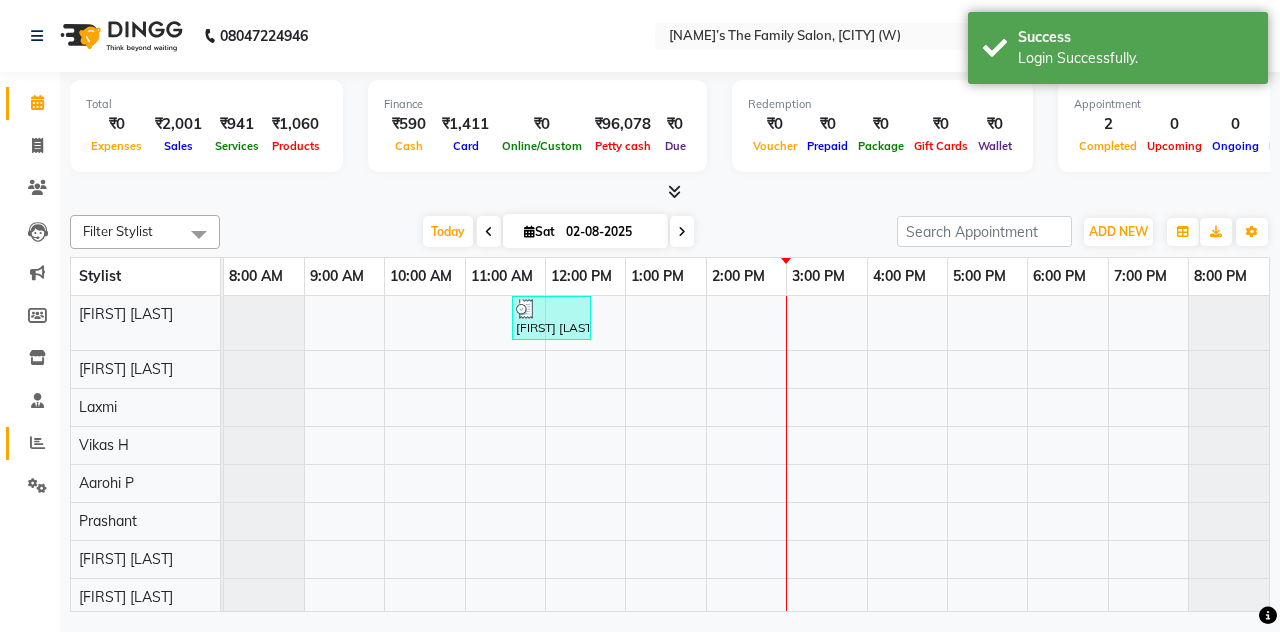 click 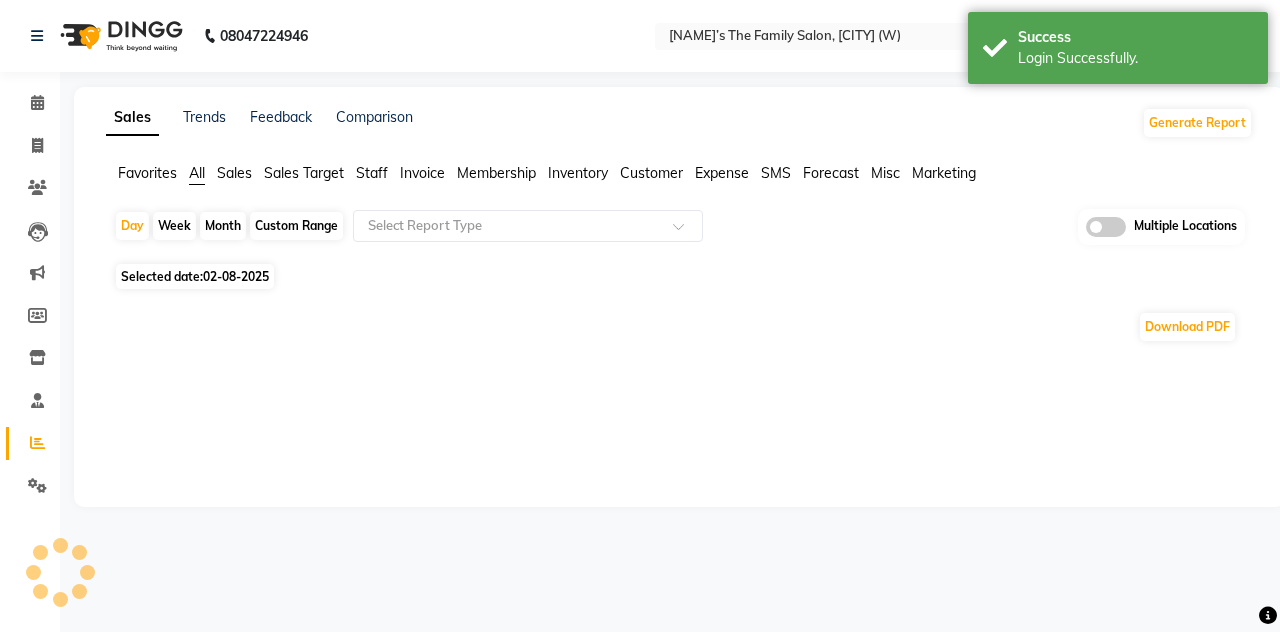 click 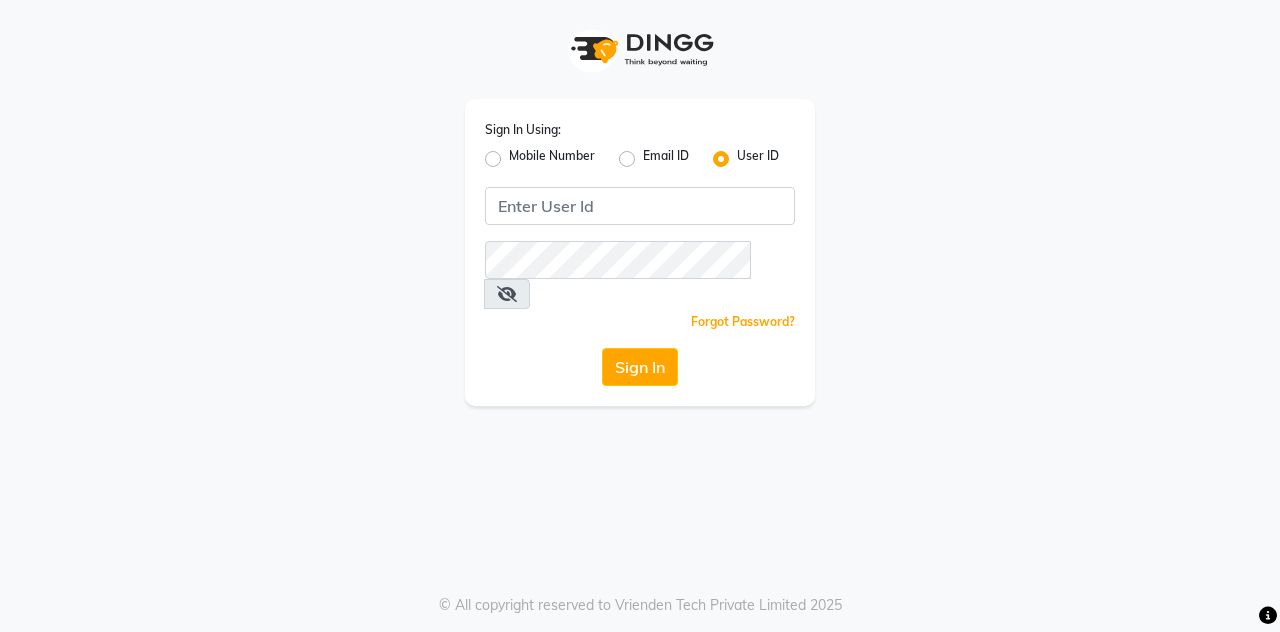 click on "Mobile Number" 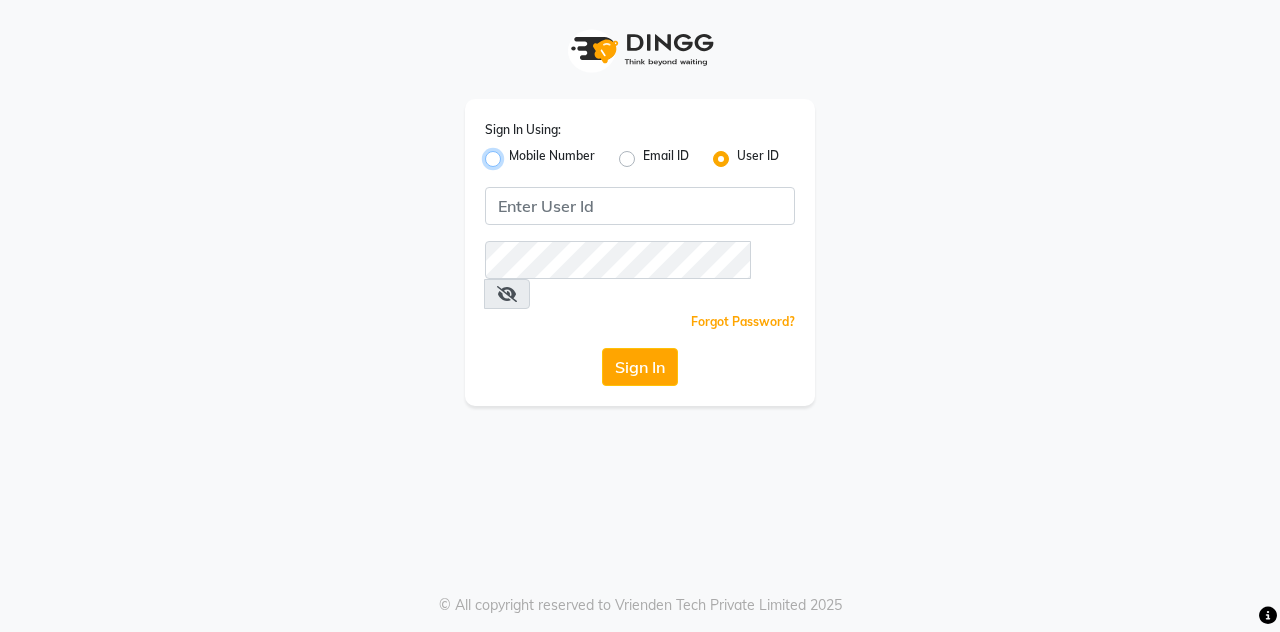 click on "Mobile Number" at bounding box center [515, 153] 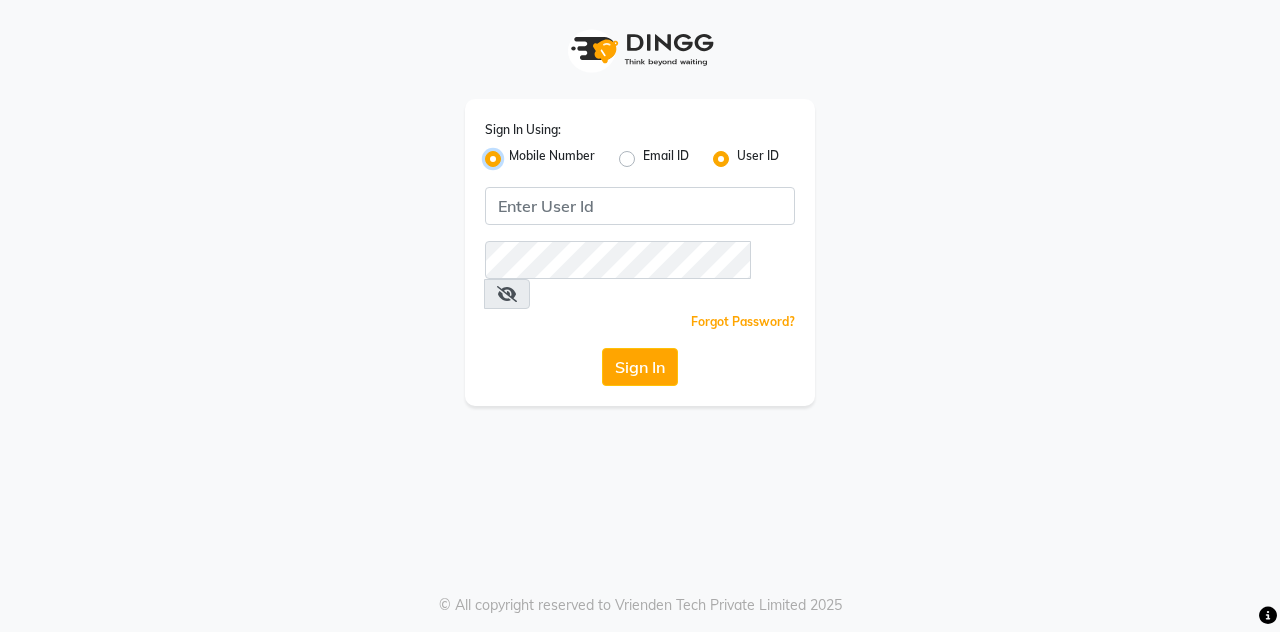 radio on "false" 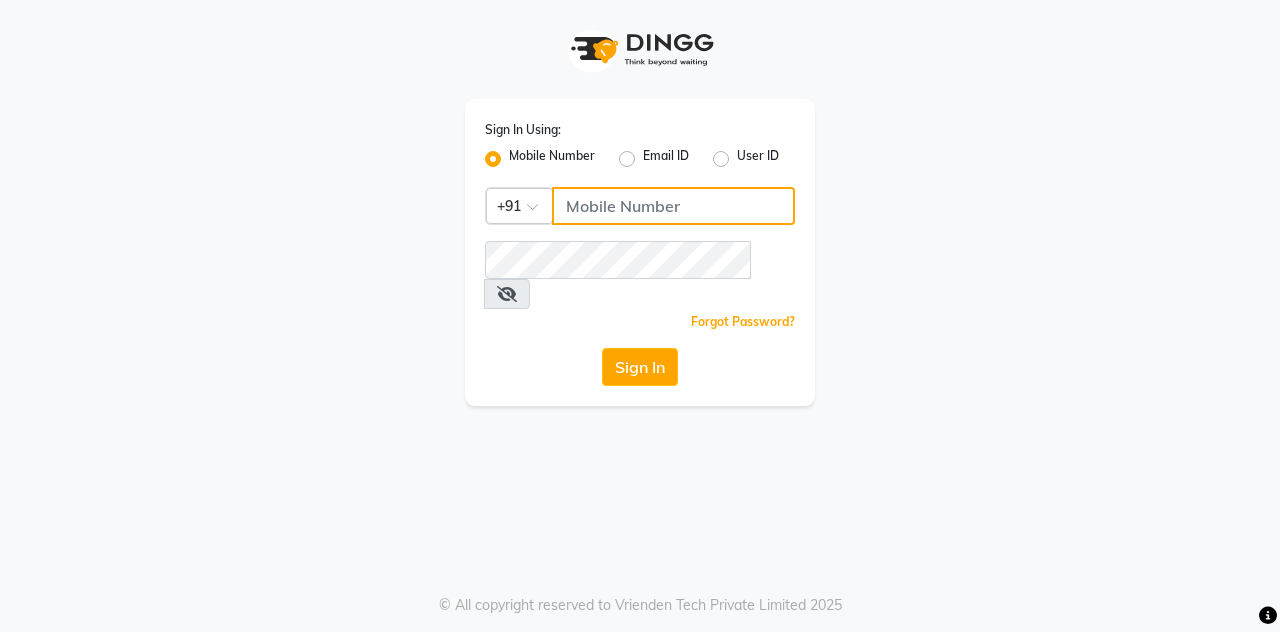 click 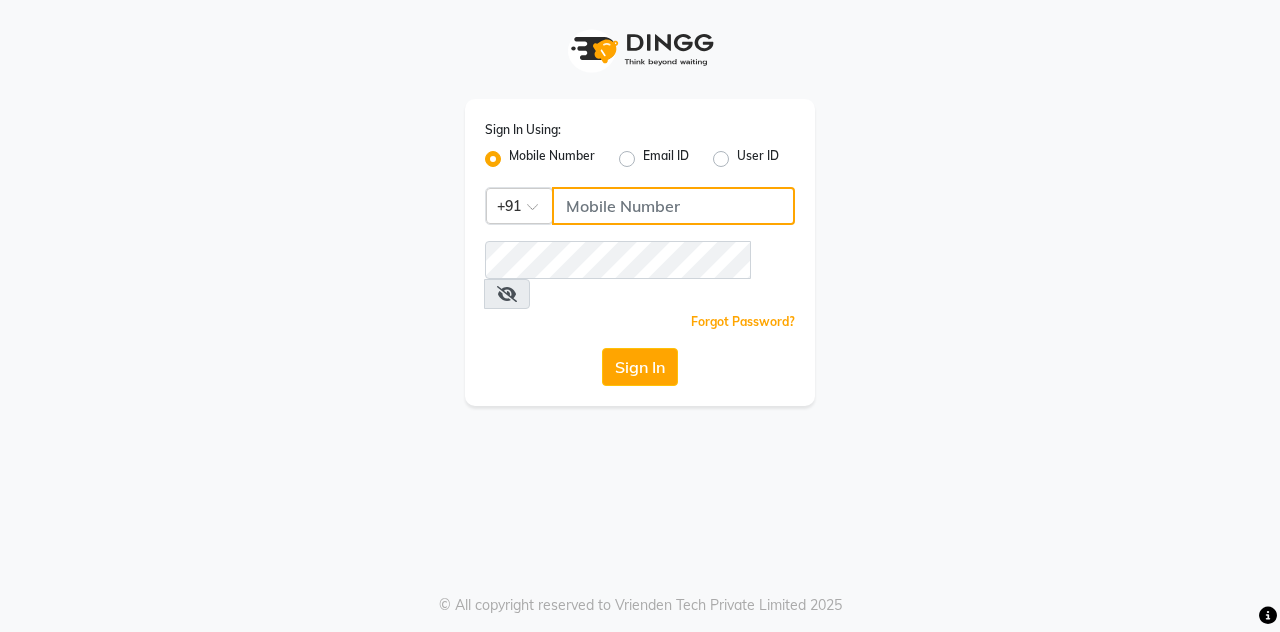 type on "7400099777" 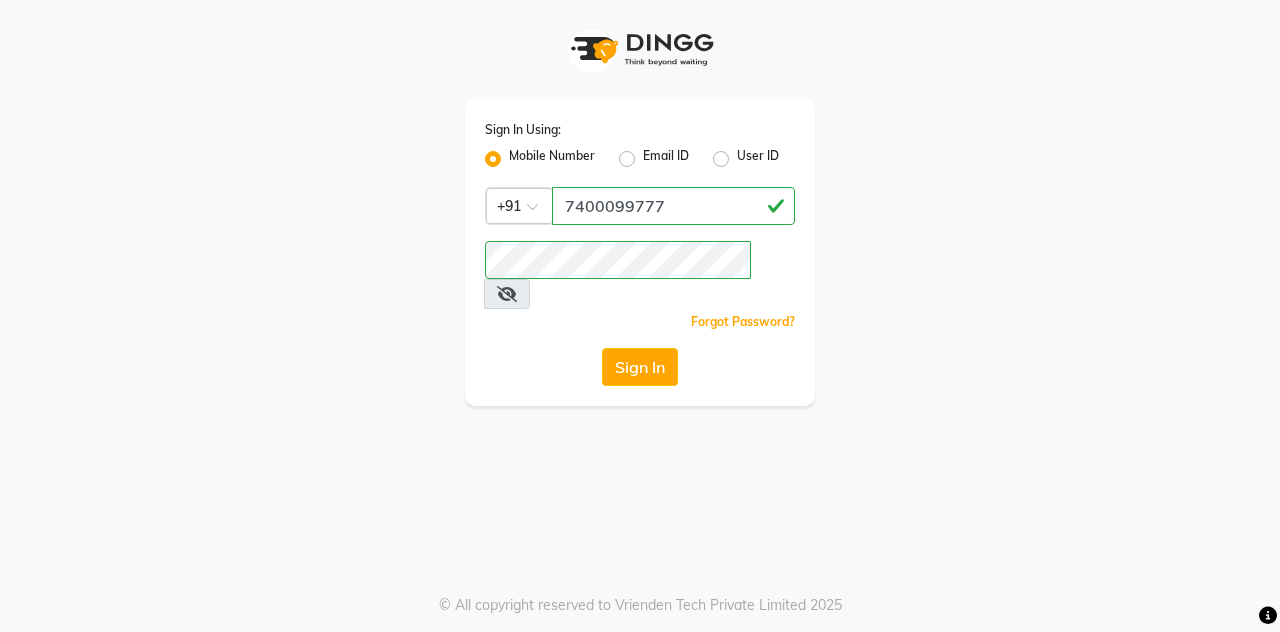 click on "Sign In" 